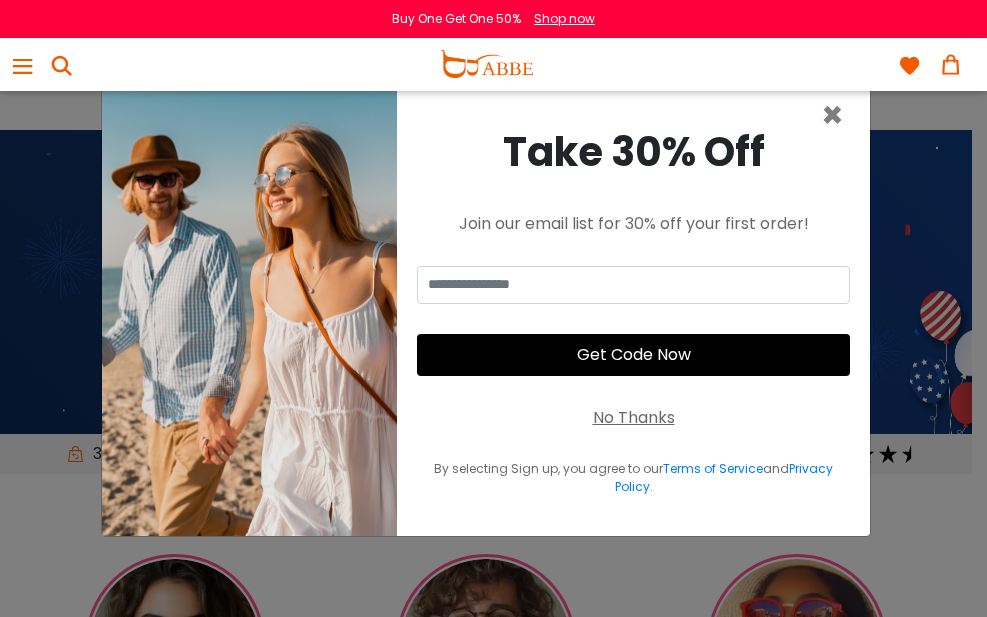 scroll, scrollTop: 0, scrollLeft: 0, axis: both 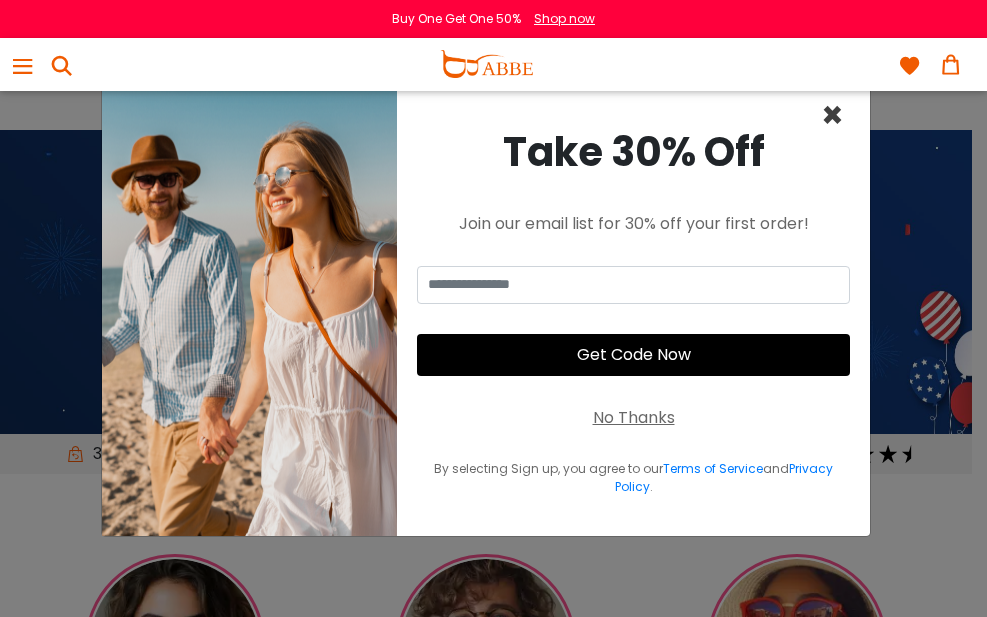 click on "×" at bounding box center [832, 115] 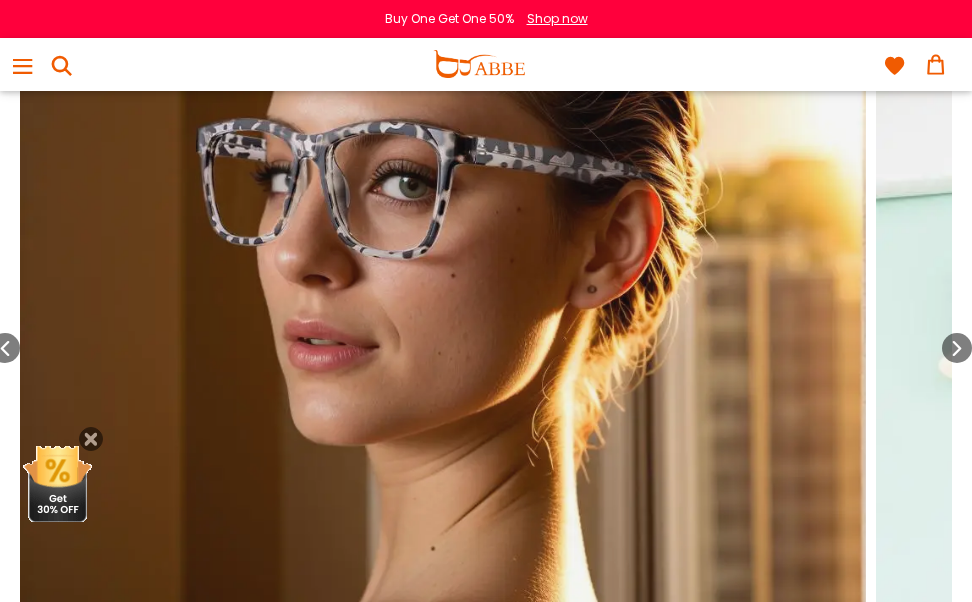 scroll, scrollTop: 1833, scrollLeft: 0, axis: vertical 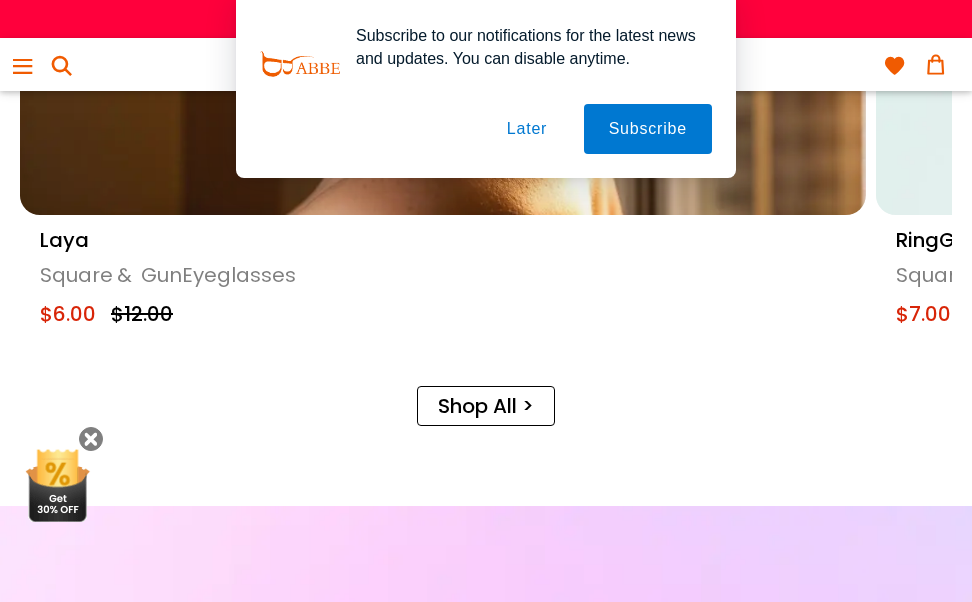 drag, startPoint x: 471, startPoint y: 162, endPoint x: 477, endPoint y: 150, distance: 13.416408 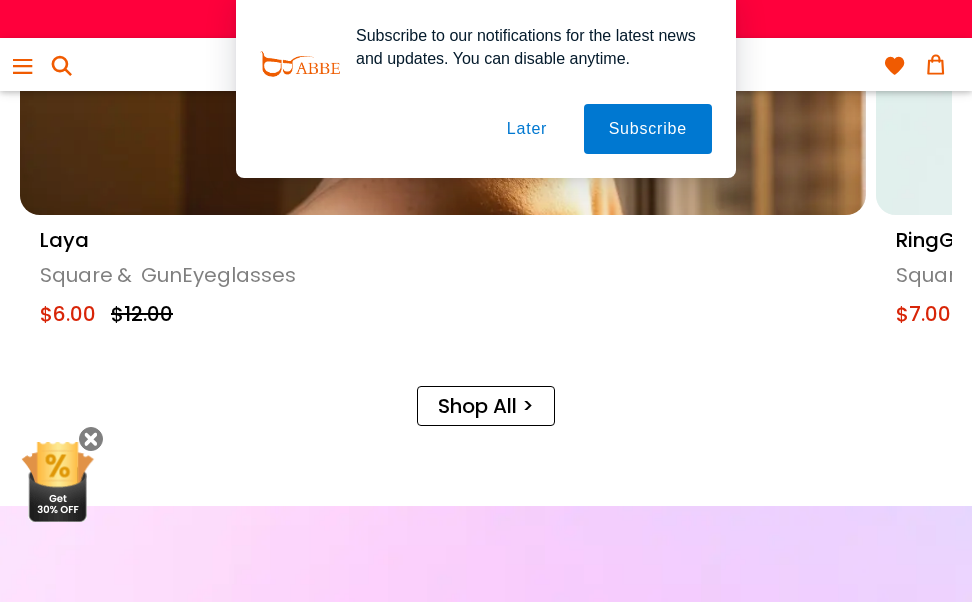 click on "Subscribe to our notifications for the latest news and updates. You can disable anytime. Subscribe Later" at bounding box center [486, 89] 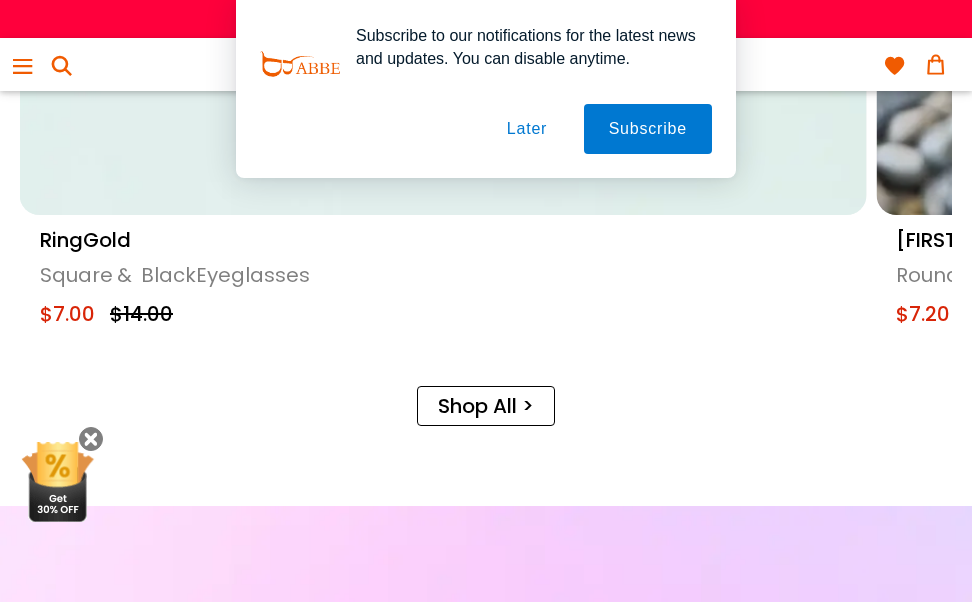 click on "Later" at bounding box center (527, 129) 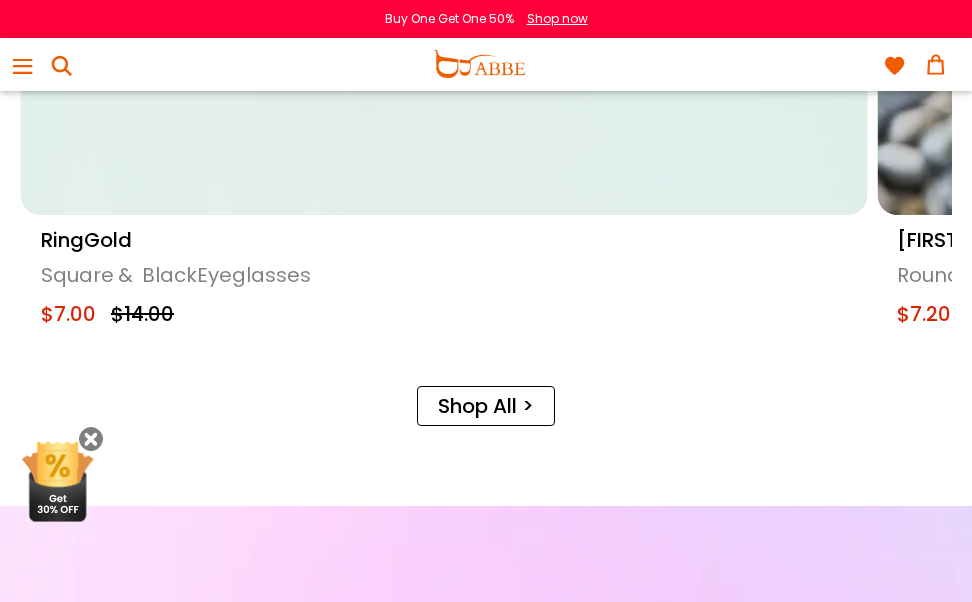 click at bounding box center [444, -208] 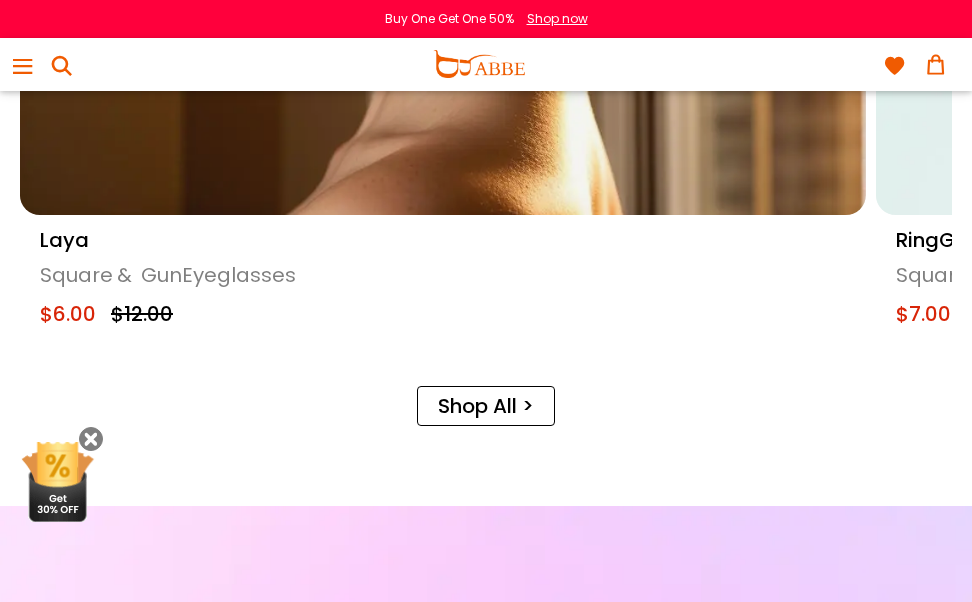 click on "&" at bounding box center [124, 275] 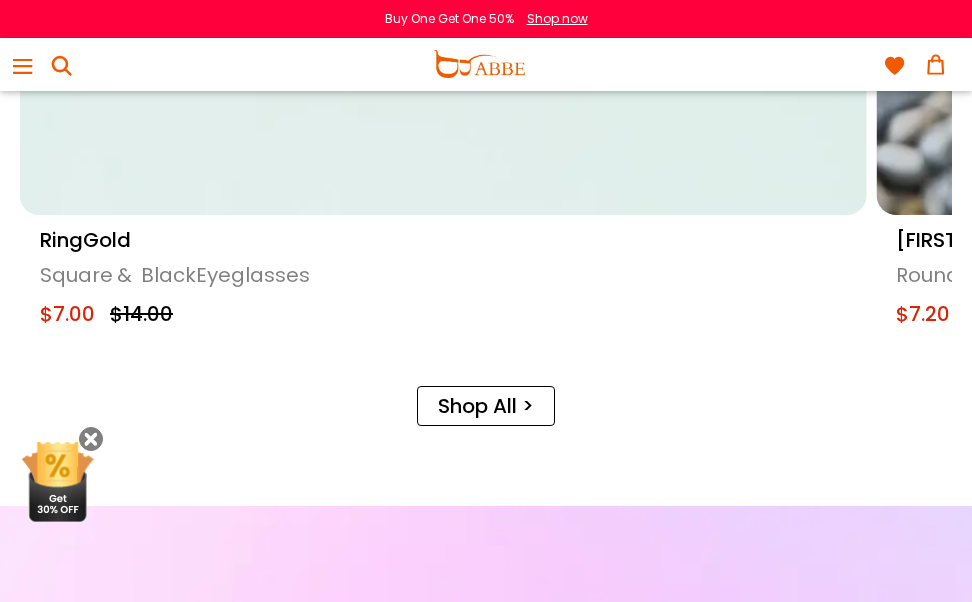 click on "Square
&
Black
Eyeglasses" at bounding box center [443, 275] 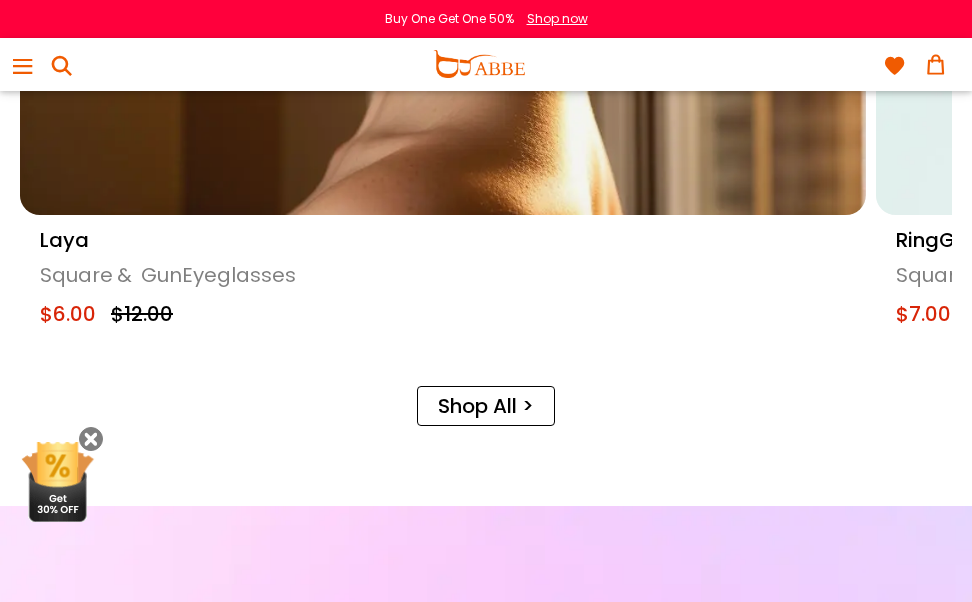 click on "Shop All >" at bounding box center (486, 406) 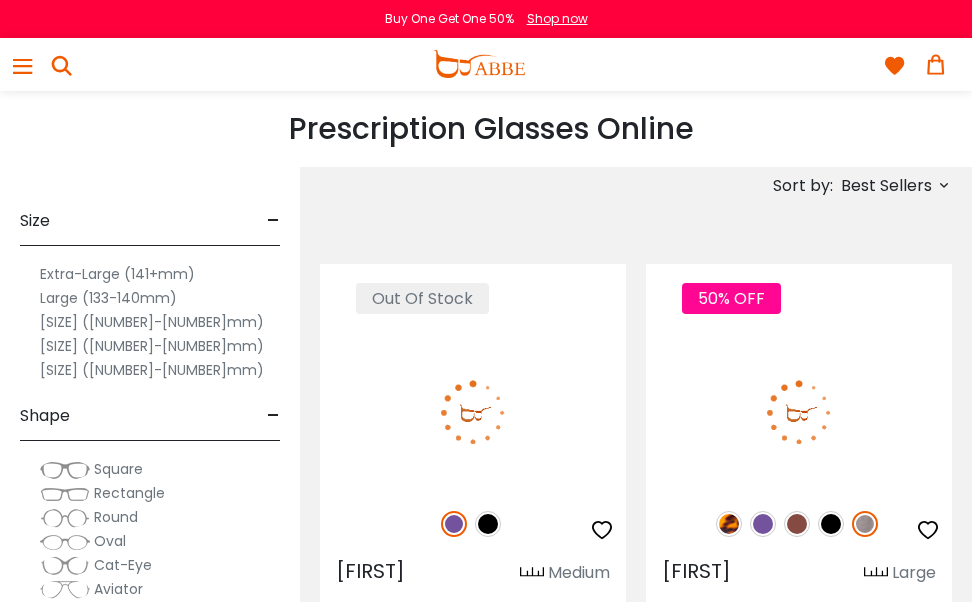 scroll, scrollTop: 0, scrollLeft: 0, axis: both 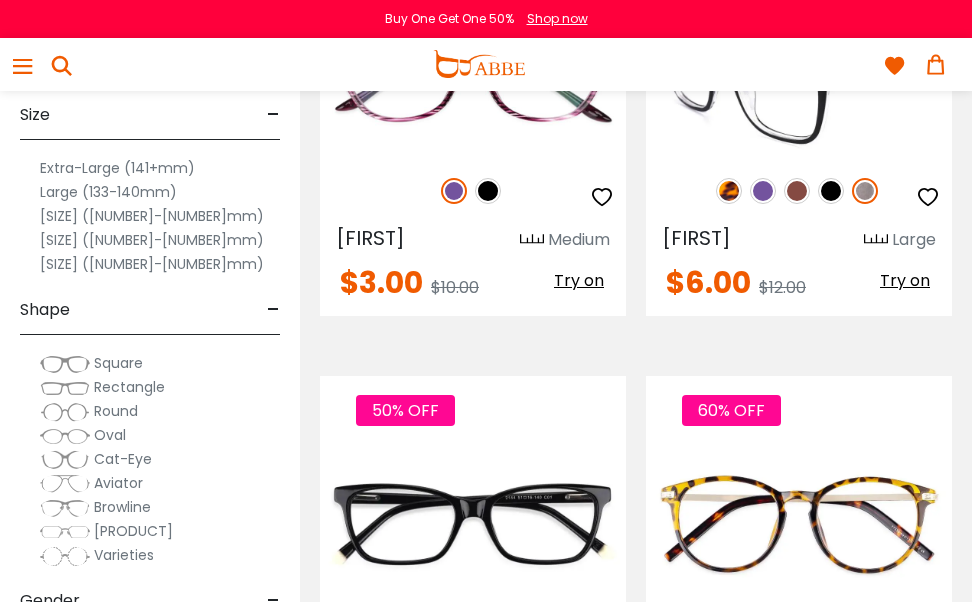 click at bounding box center (797, 191) 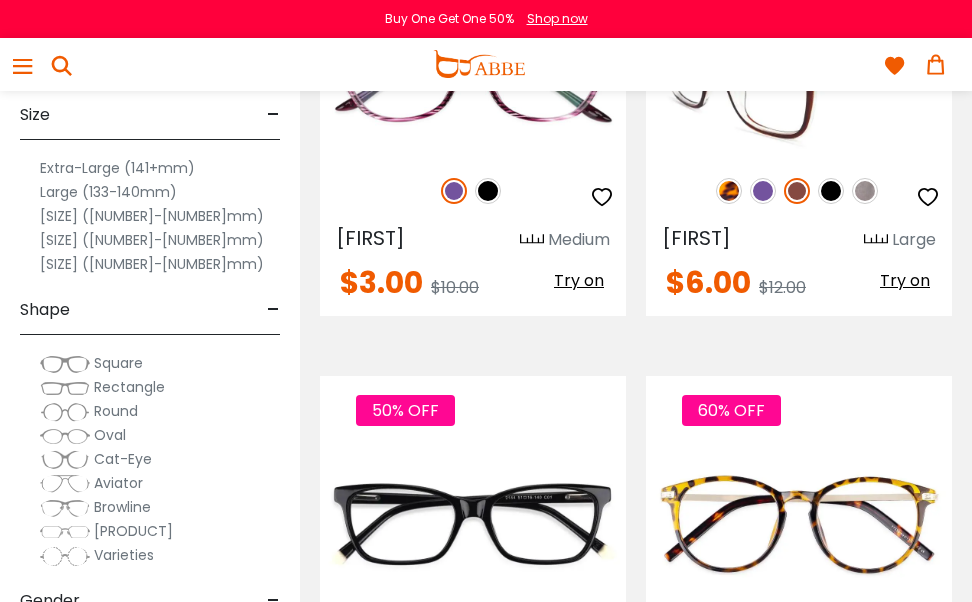 click at bounding box center (799, 79) 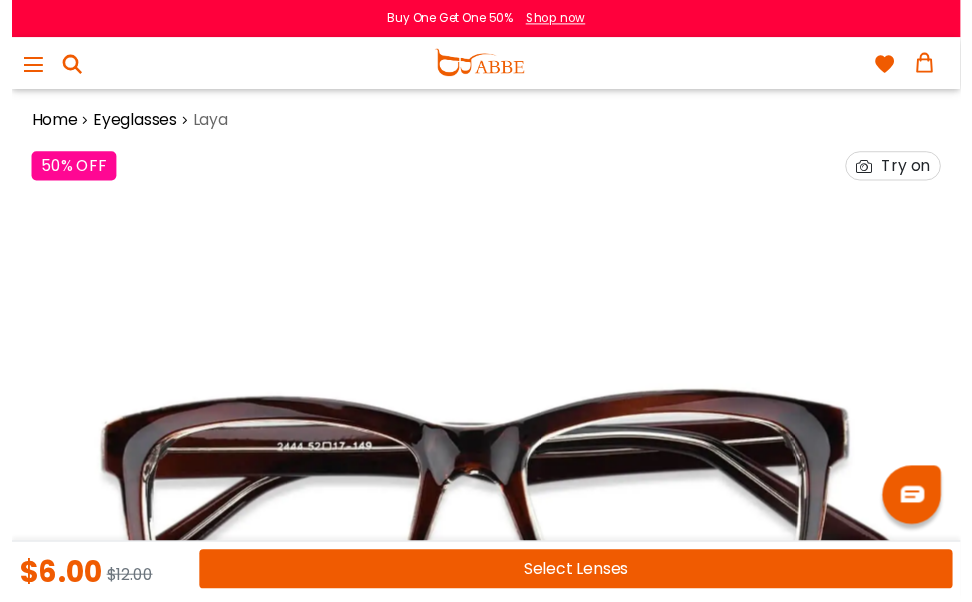 scroll, scrollTop: 0, scrollLeft: 0, axis: both 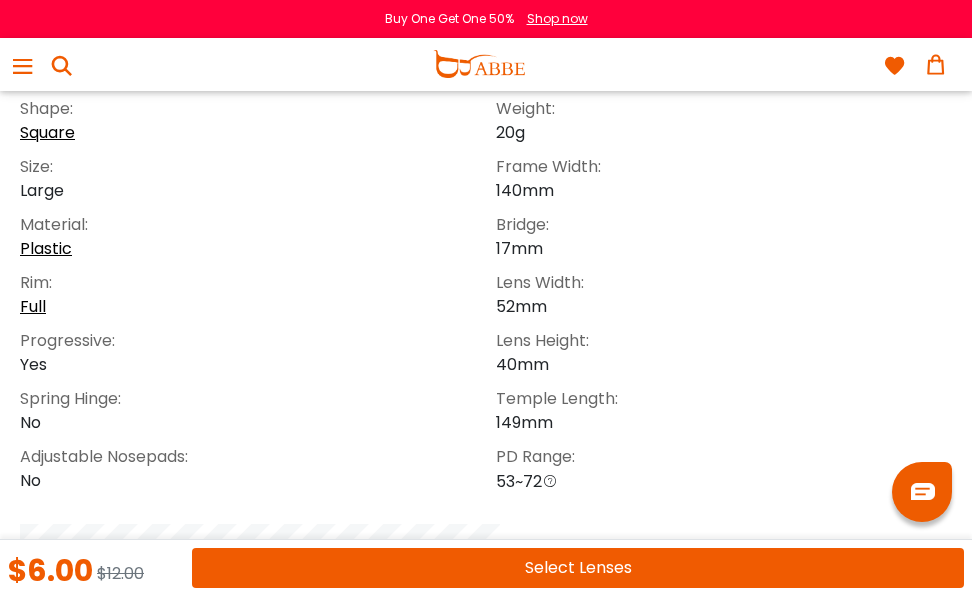 click on "Select Lenses" at bounding box center (578, 568) 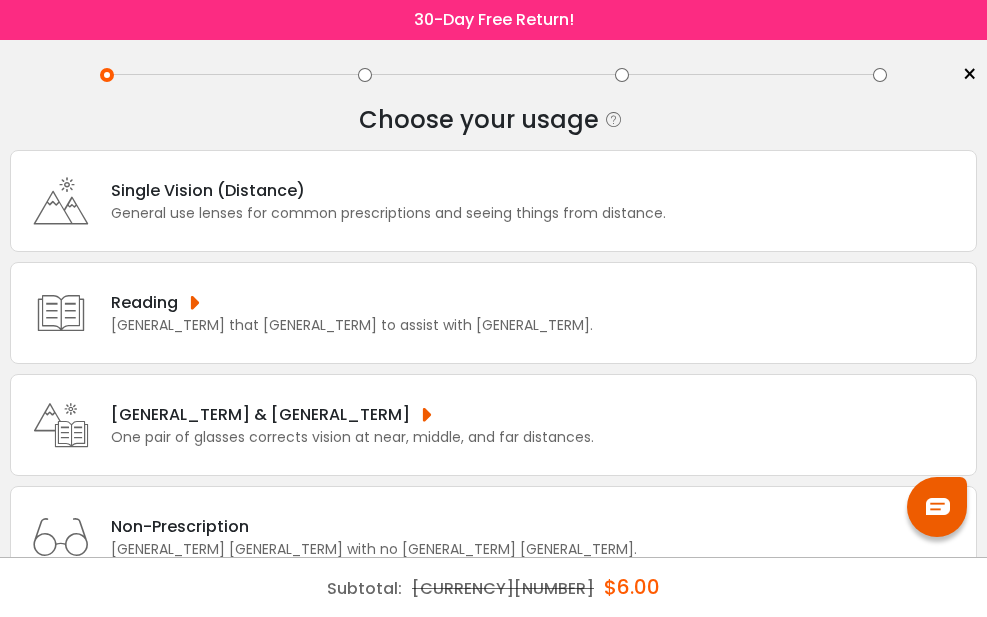 scroll, scrollTop: 0, scrollLeft: 0, axis: both 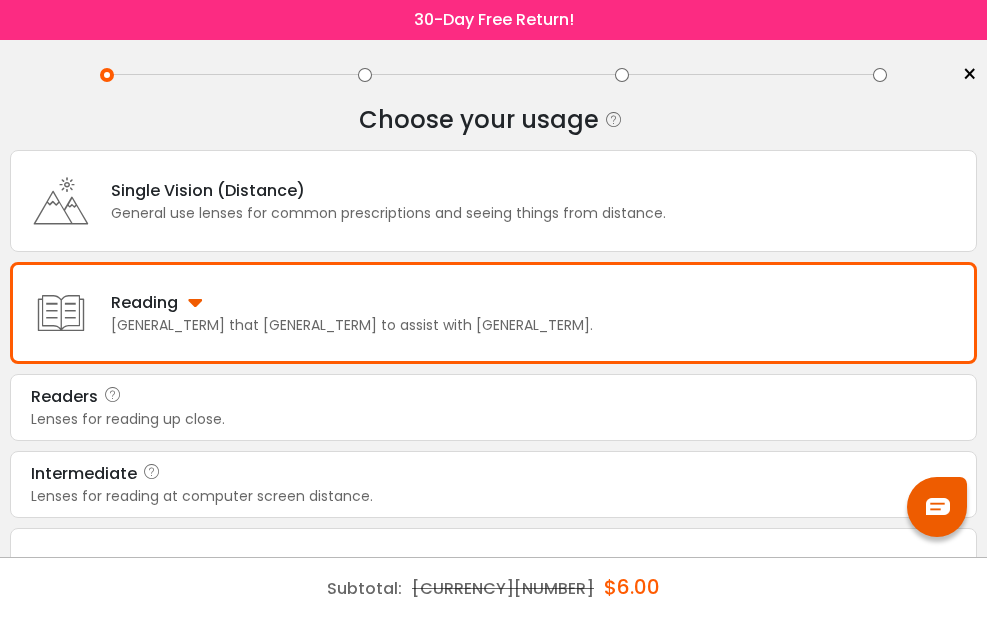 drag, startPoint x: 395, startPoint y: 423, endPoint x: 421, endPoint y: 423, distance: 26 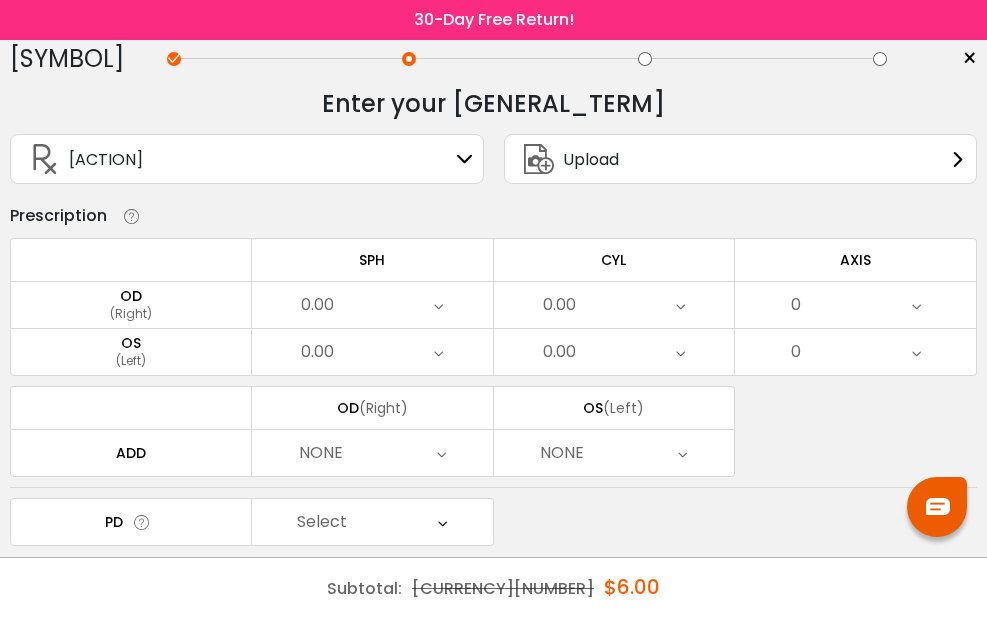 scroll, scrollTop: 4, scrollLeft: 0, axis: vertical 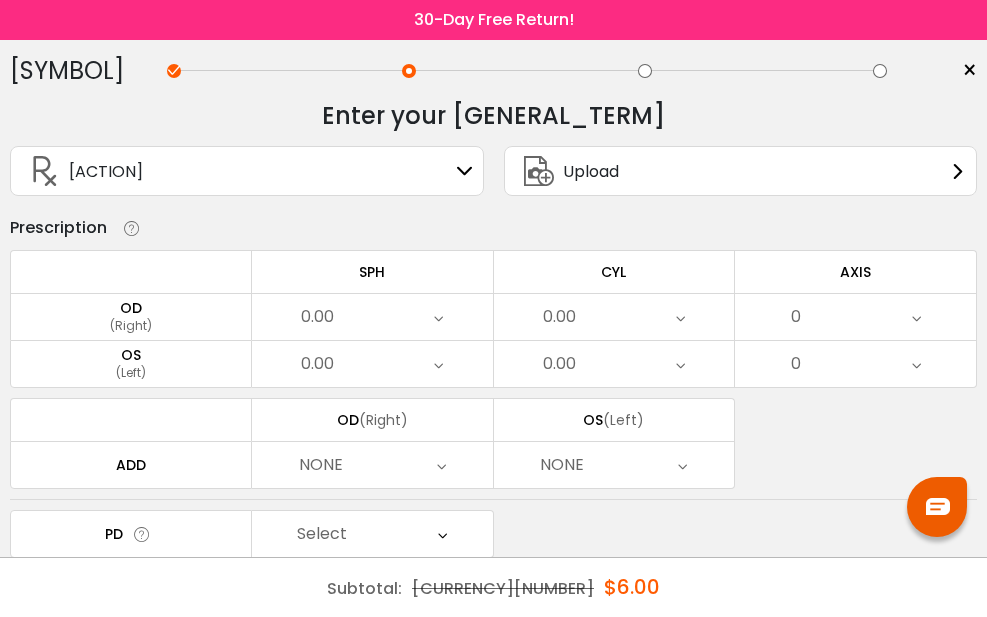 click on "Enter your prescription
SPH (Sphere)
Lens strength needed to correct your vision. Negative (-) means nearsighted, Positive (+) means farsighted.
CYL (Cylinder) & Axis
The degree of astigmatism in your eyes,  as well as an axis number that indicates the orientation of the astigmatism.
ADD (Addition)
ADD stands for the additional correction that you need for reading. It’s used for bifocal or progressive lenses and readers.
Prism
Prism is used to correct diplopia (double vision). A prism bends light to align your vision so only a single image is seen.
Vertical Prism
Vertical prism correction is for vertical eye misalignments & prescribed upwards in one eye and downwards in the other.
Horizontal Prism
Horizontal prism correction is for lateral eye misalignments & prescribed in the same direction for both eyes.
Choose Sign In" at bounding box center [493, 428] 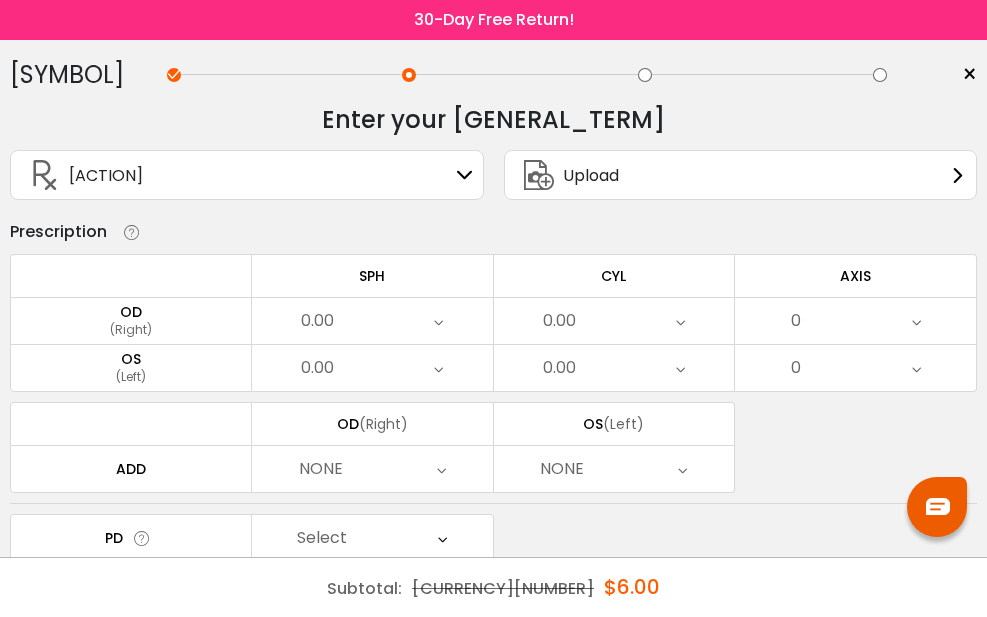 click on "CYL" at bounding box center [615, 275] 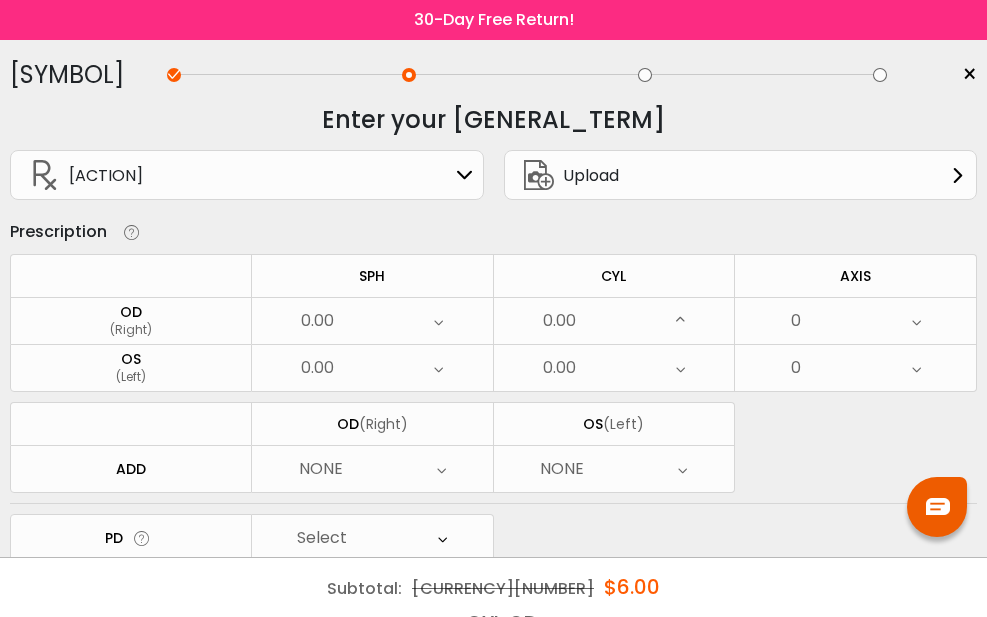 scroll, scrollTop: 835, scrollLeft: 0, axis: vertical 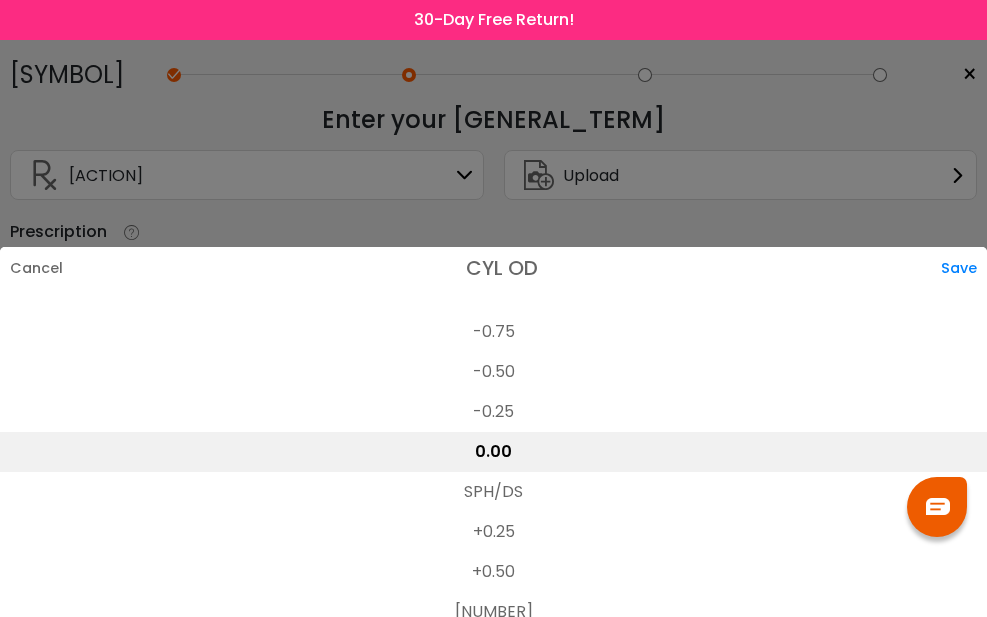 click on "-0.25" at bounding box center (493, 412) 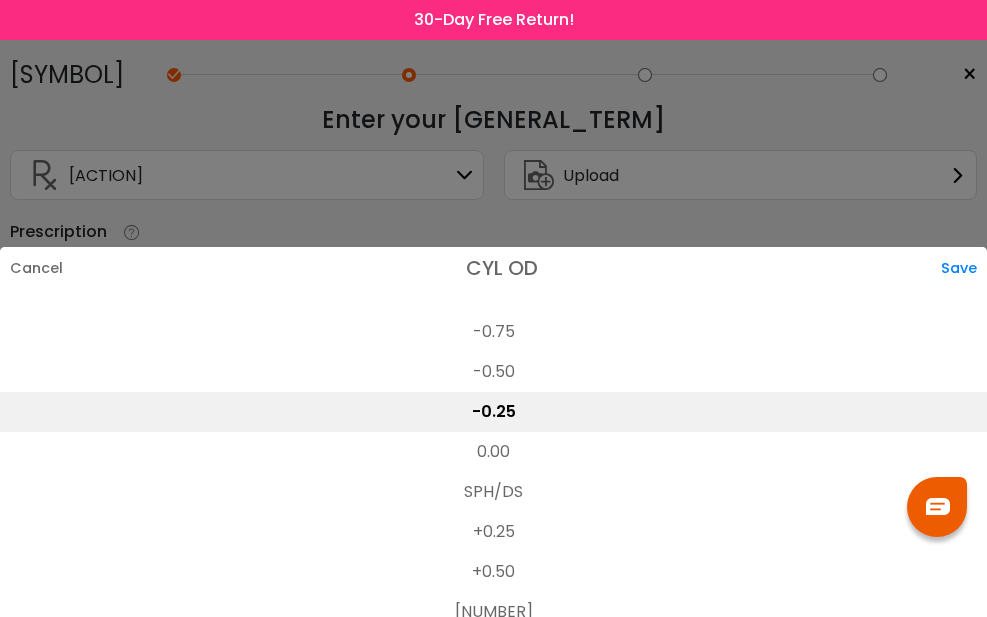 click on "SPH/DS" at bounding box center (493, 492) 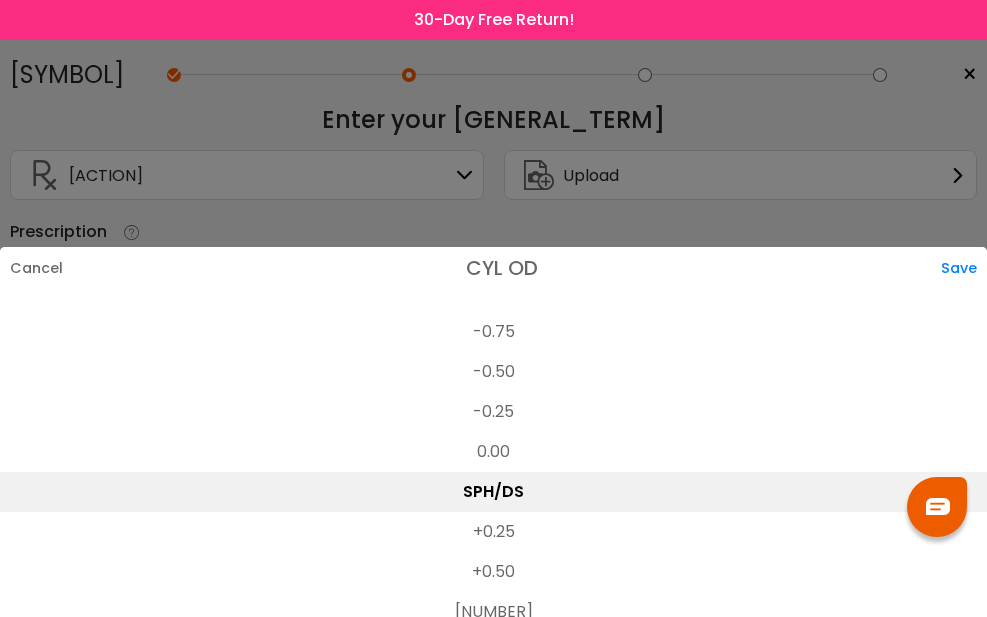click on "0.00" at bounding box center [493, 452] 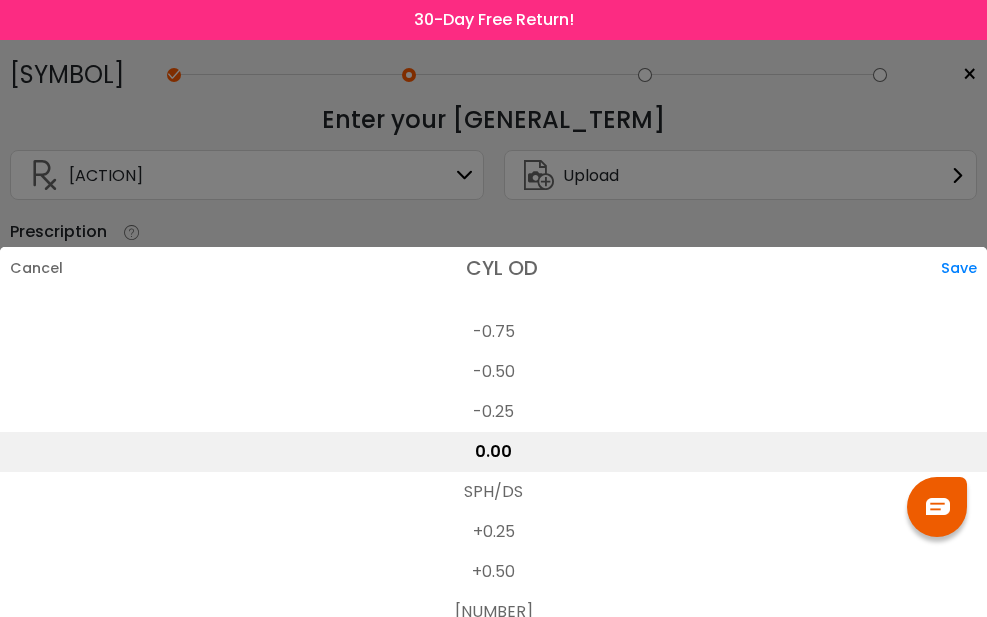 click on "-0.25" at bounding box center [493, 412] 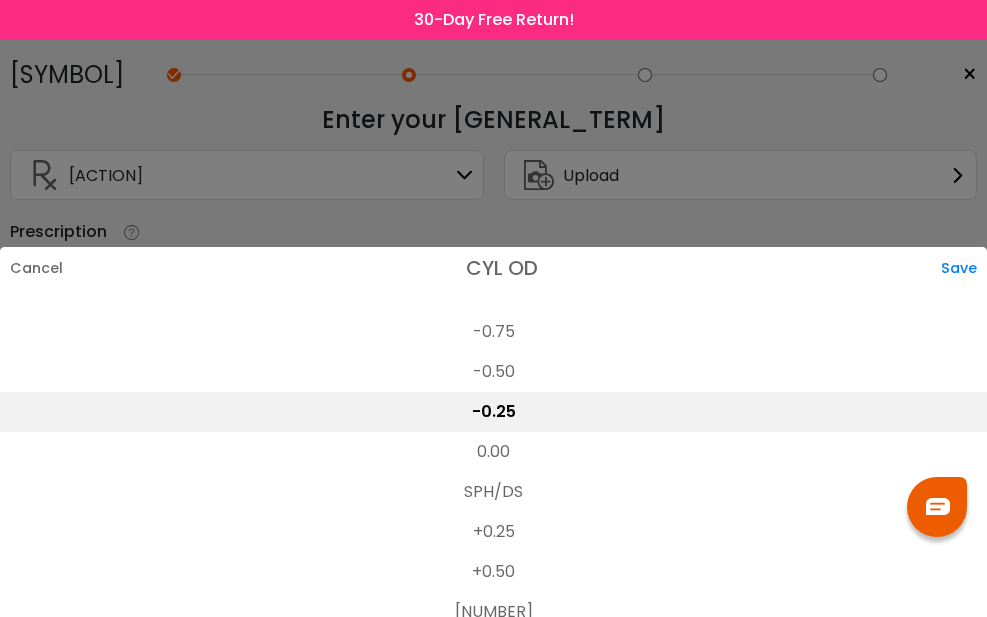 click on "-0.25" at bounding box center [493, 412] 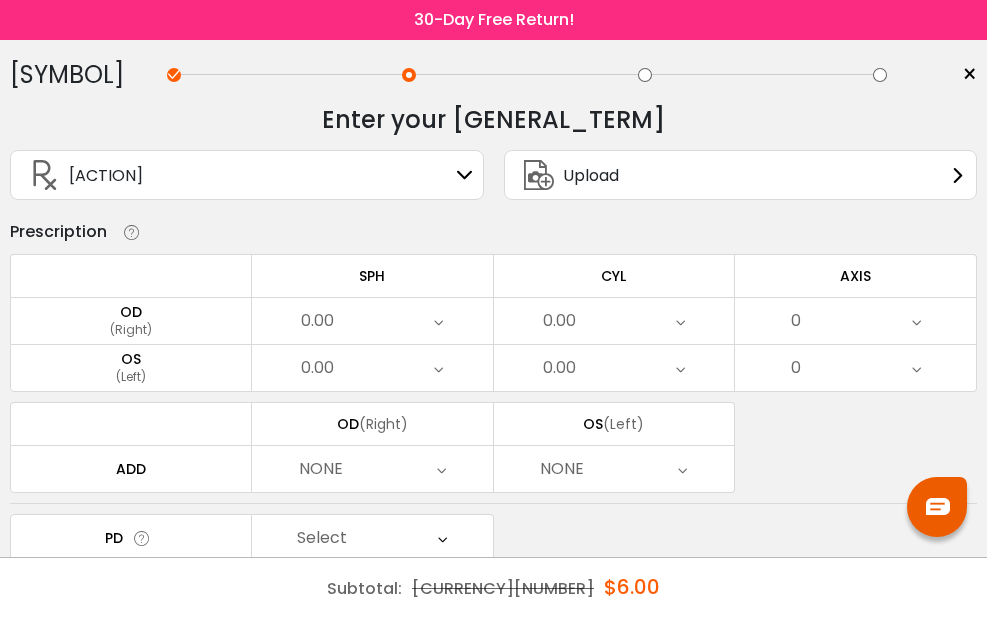 click on "OD" at bounding box center [131, 312] 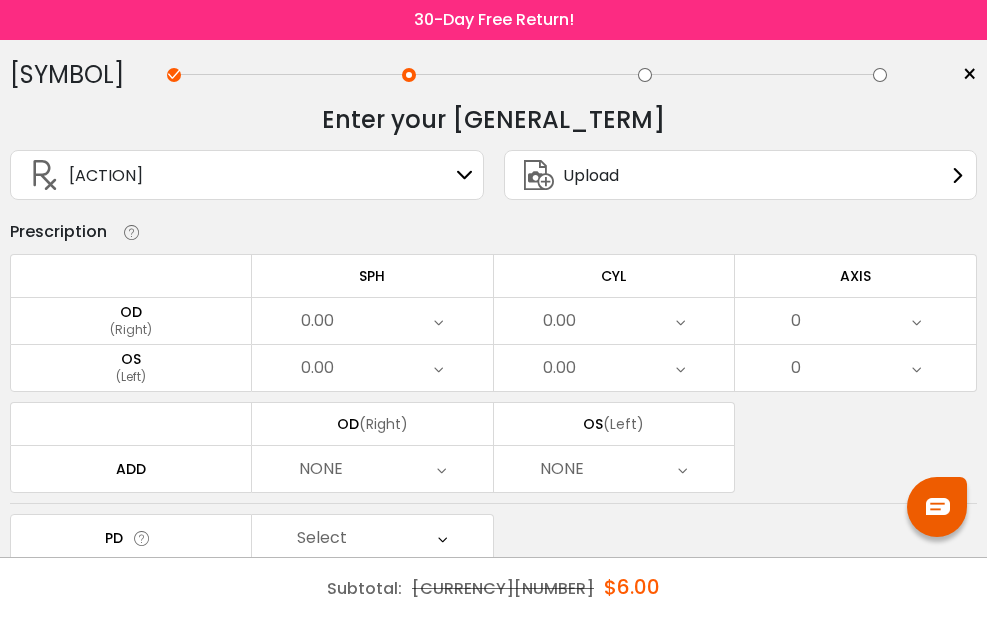 click on "0.00" at bounding box center [372, 321] 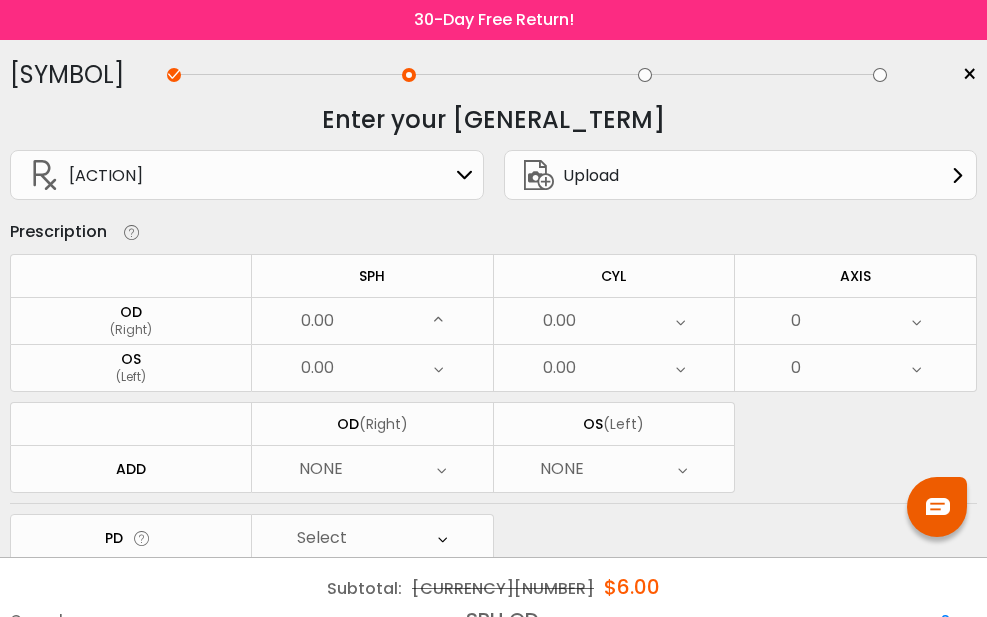 scroll, scrollTop: 3075, scrollLeft: 0, axis: vertical 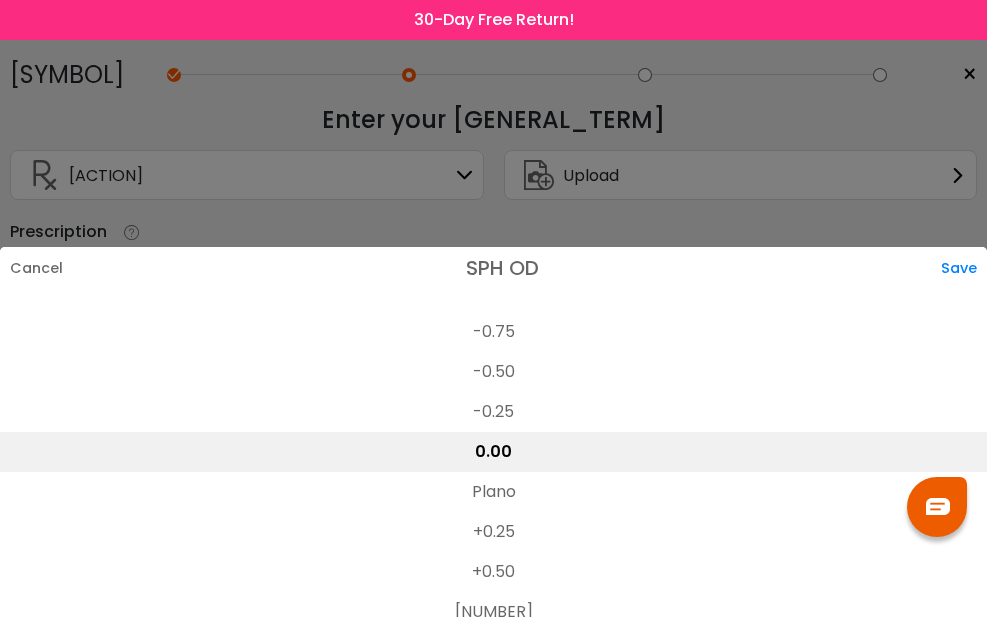 click on "-0.50" at bounding box center (493, 372) 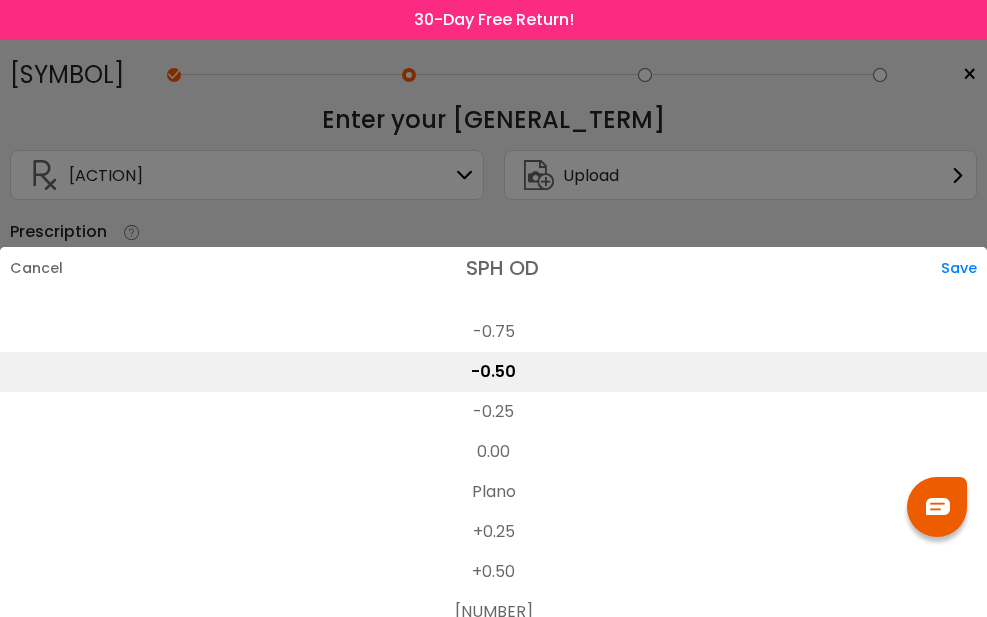 click on "Save" at bounding box center [964, 268] 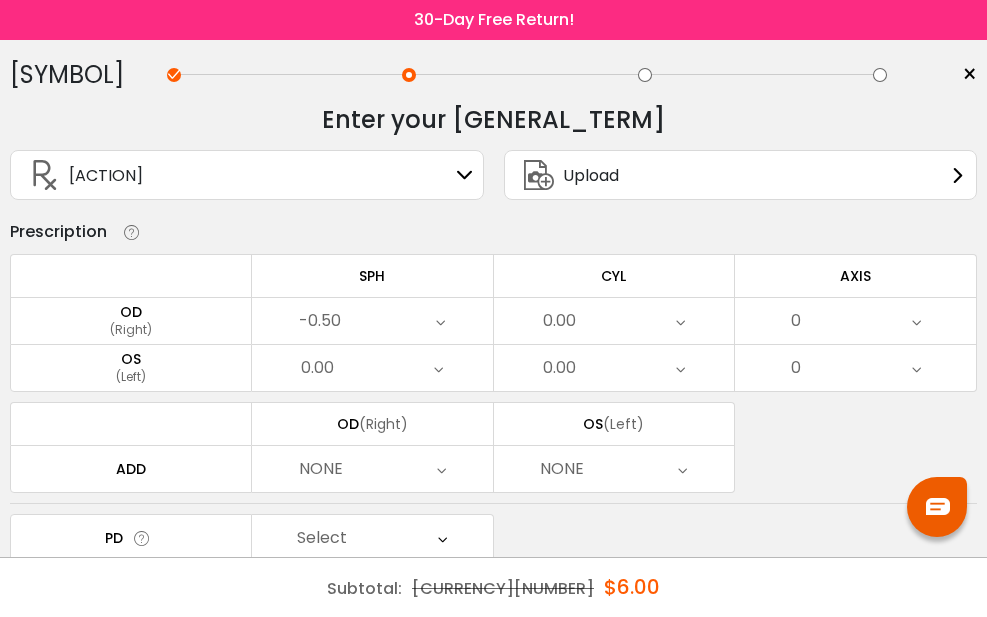 click at bounding box center (440, 321) 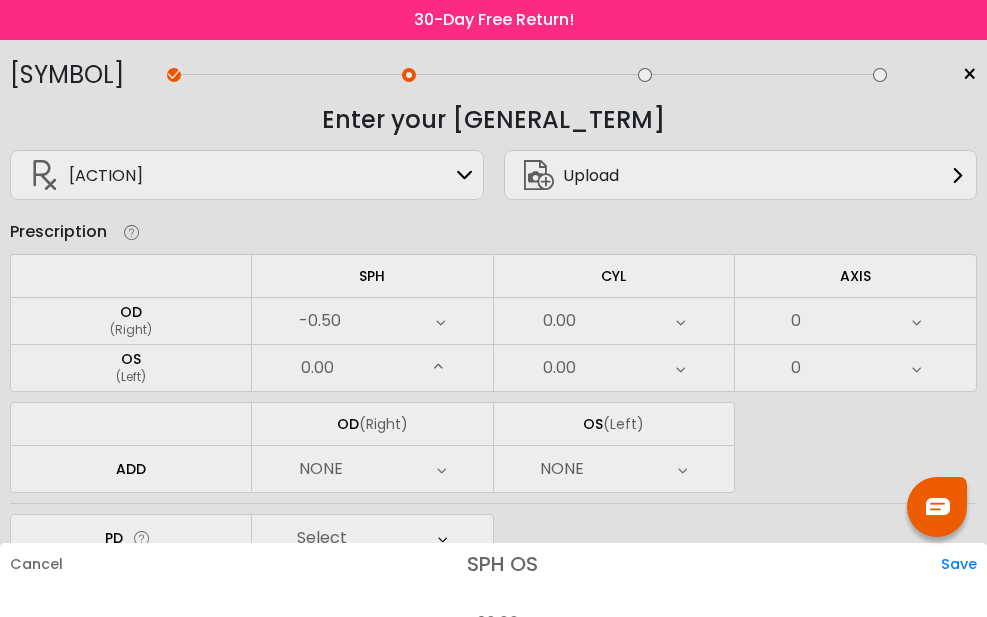 scroll, scrollTop: 3075, scrollLeft: 0, axis: vertical 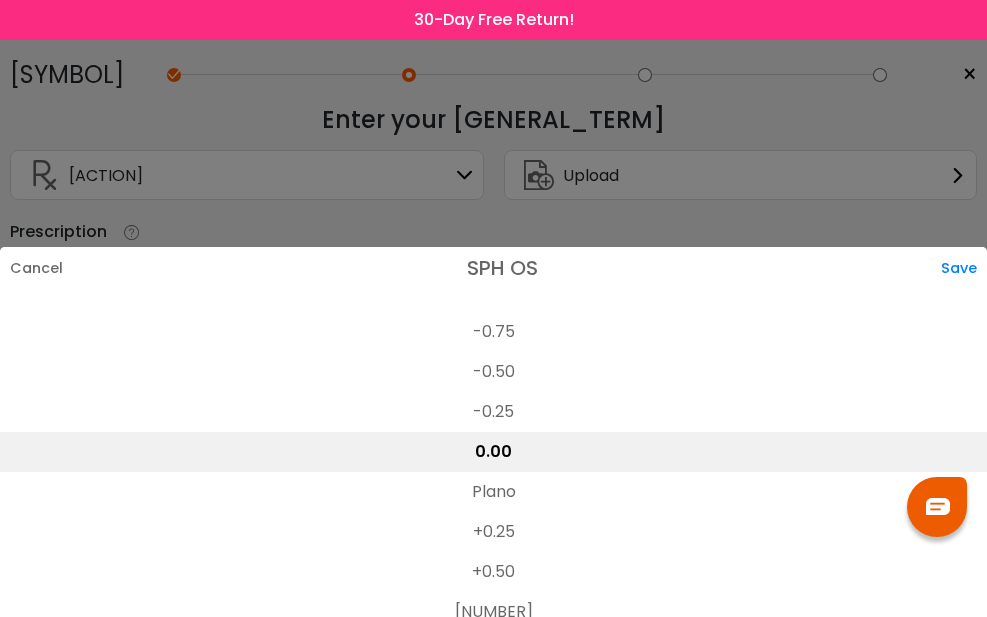 drag, startPoint x: 504, startPoint y: 333, endPoint x: 613, endPoint y: 332, distance: 109.004585 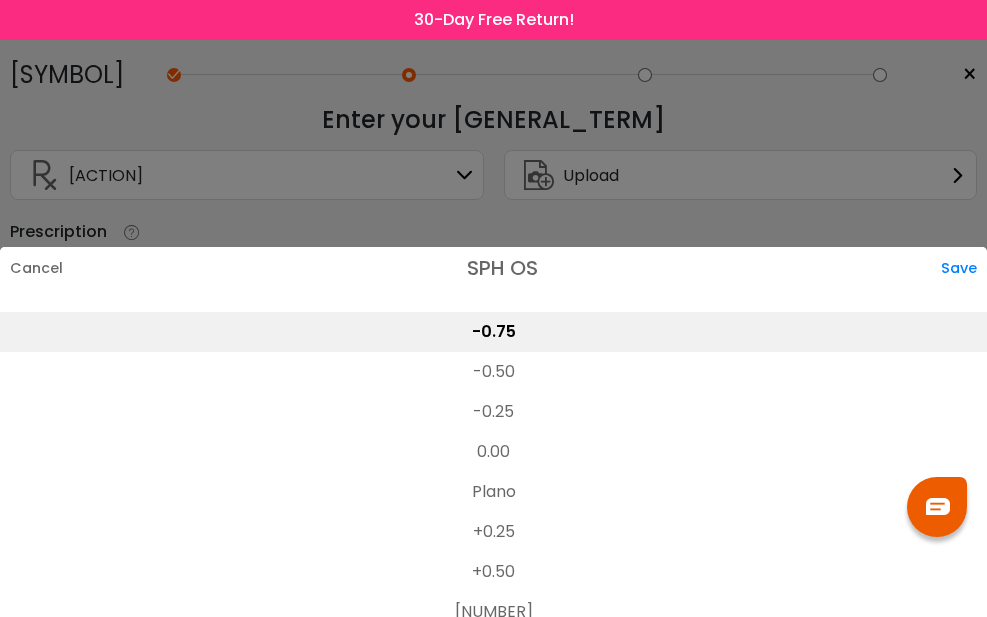 click on "Save" at bounding box center [964, 268] 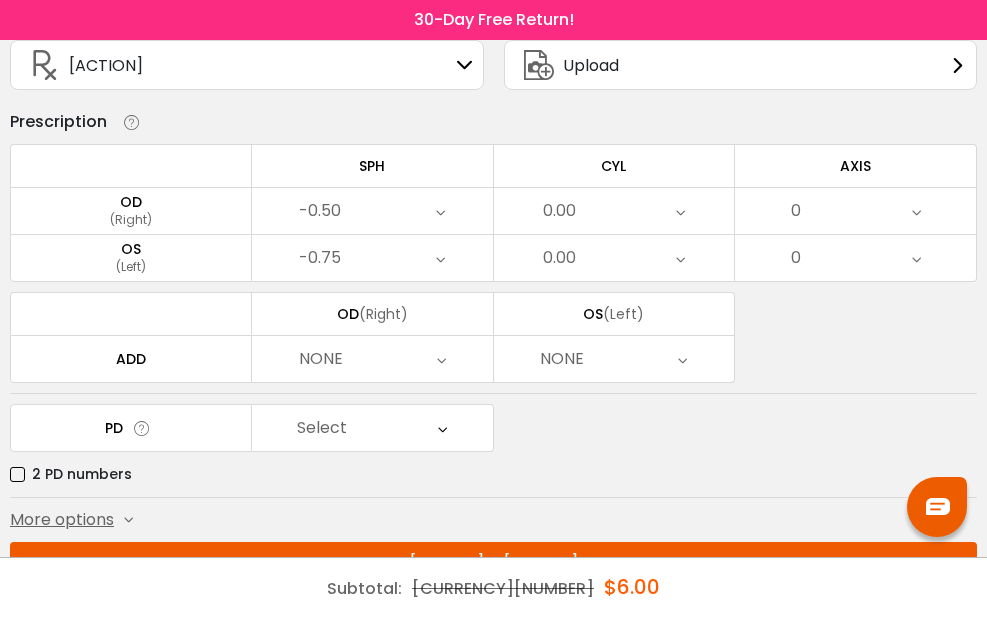scroll, scrollTop: 157, scrollLeft: 0, axis: vertical 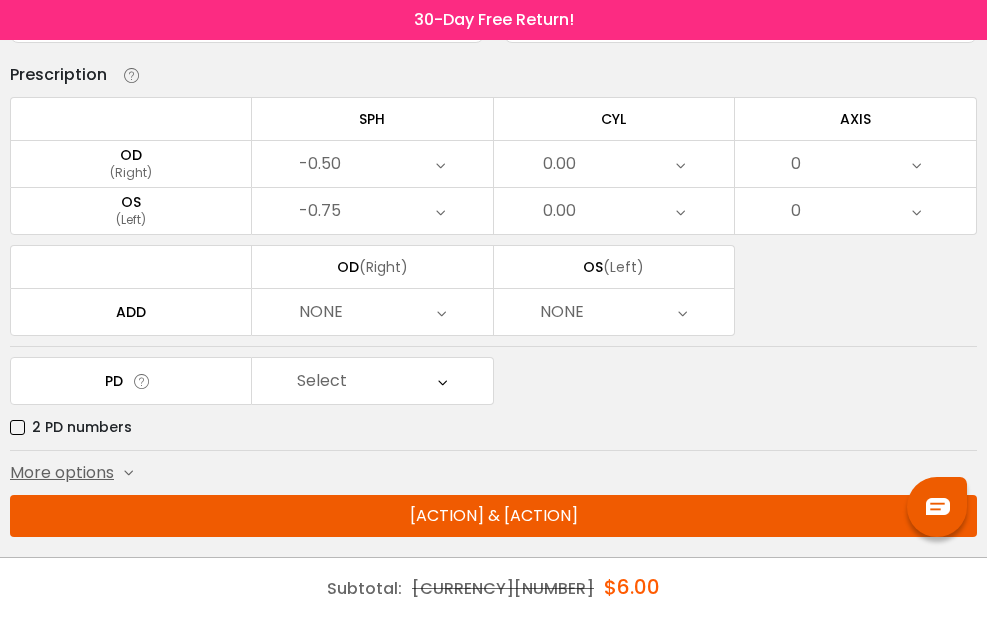 click on "Submit & Continue" at bounding box center [493, 516] 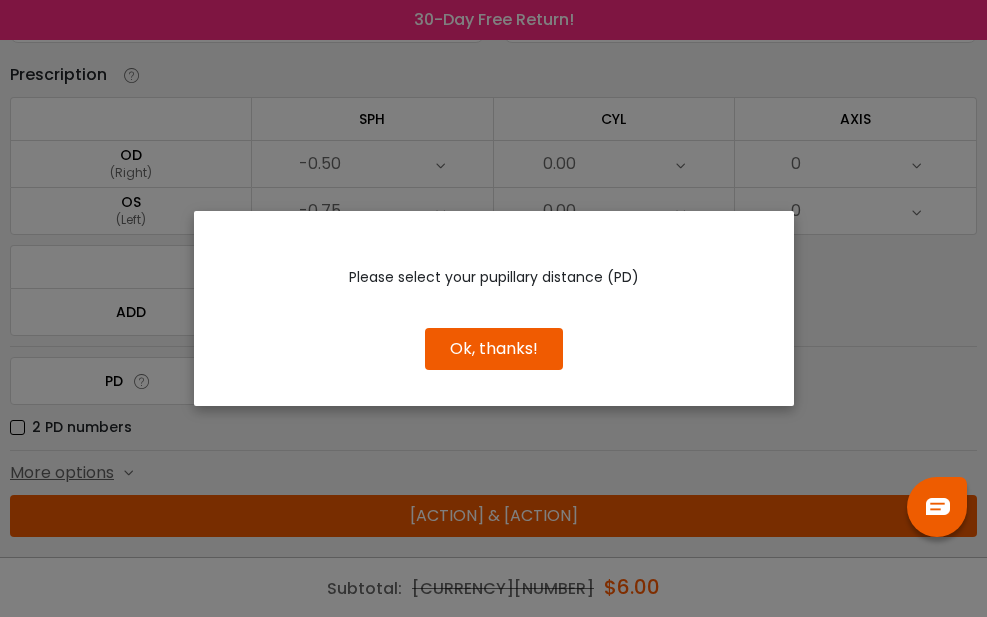 click on "Ok, thanks!" at bounding box center [494, 349] 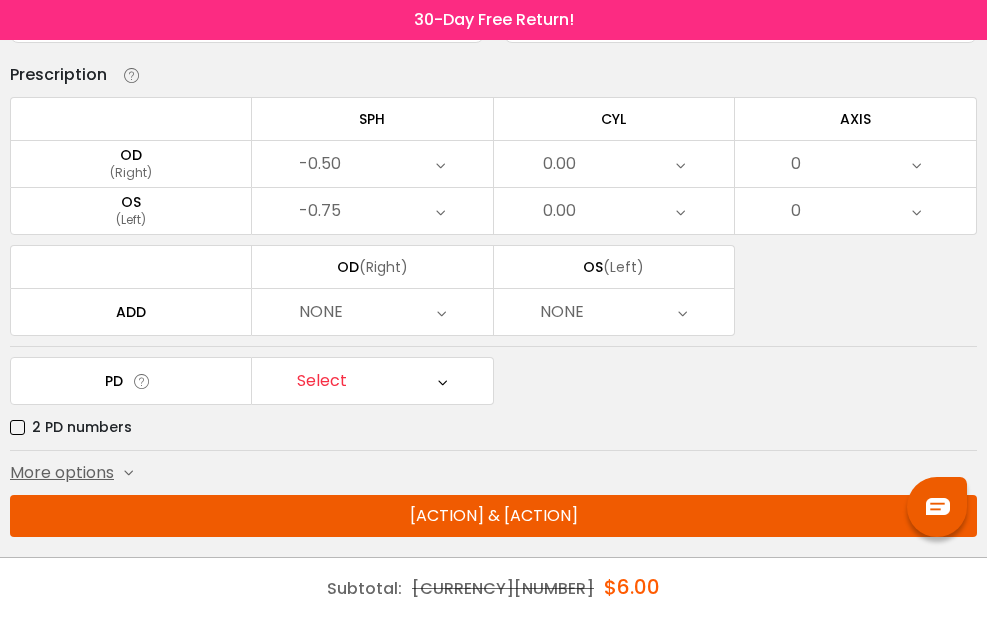 click on "NONE" at bounding box center (372, 312) 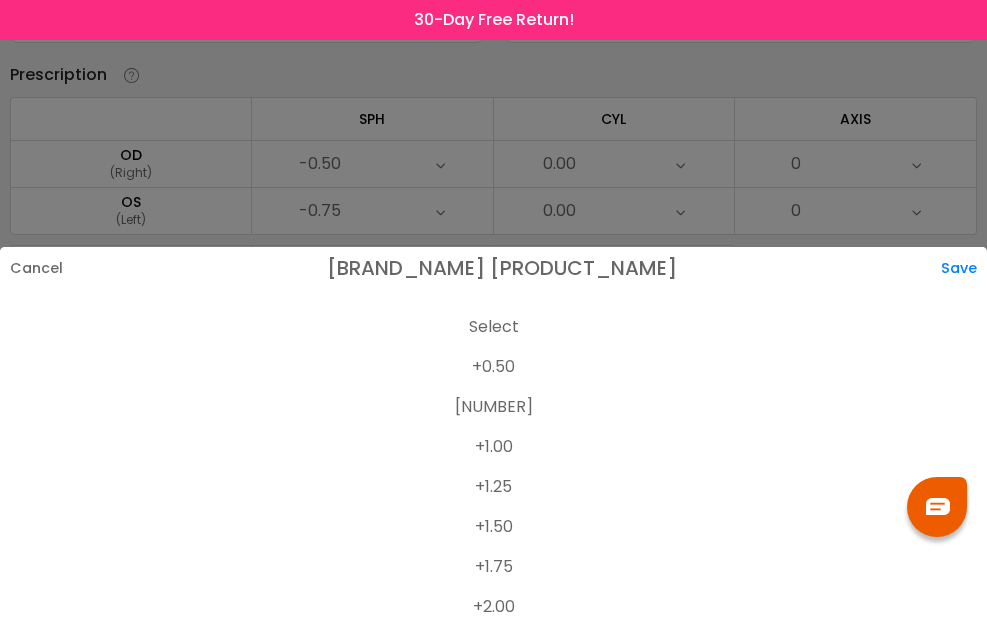 click on "+0.75" at bounding box center (493, 407) 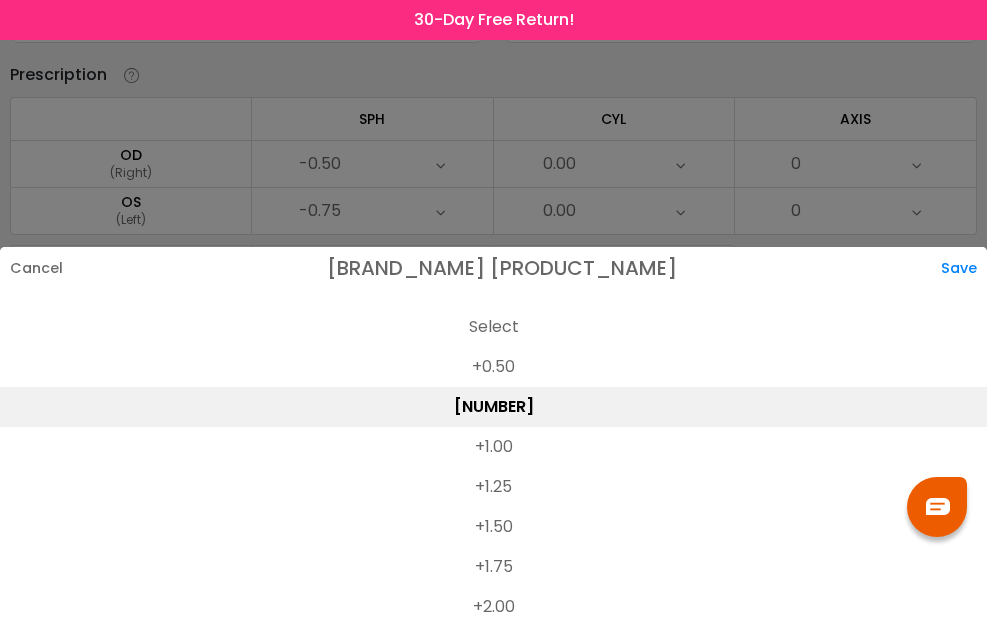 click on "+0.75" at bounding box center (493, 407) 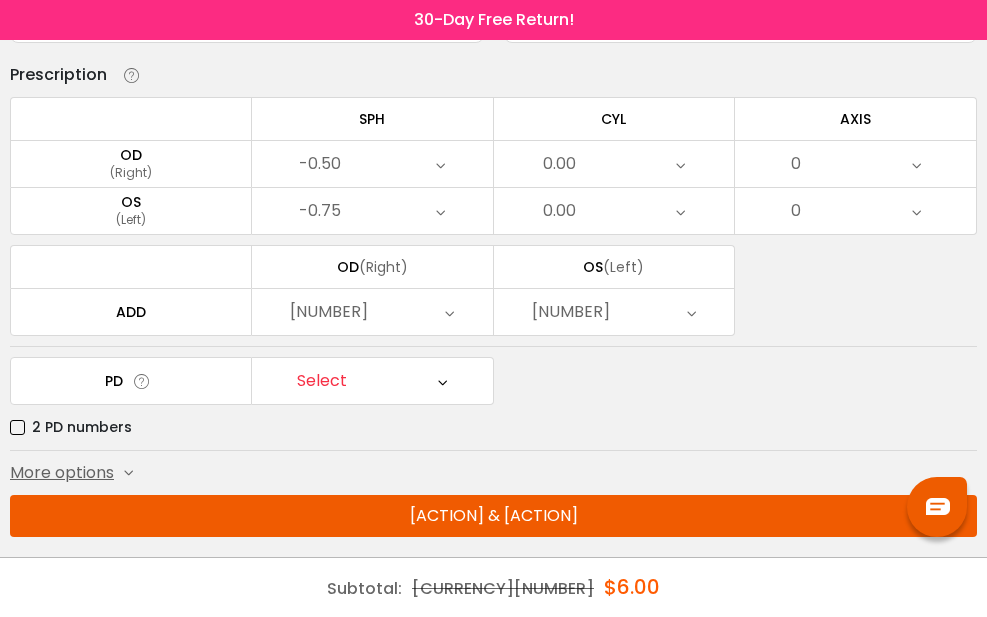 click on "PD
Select
Cancel
PD
Save
46
47
48
49
50
51
52
53
54
55
56
57
58
59
60
61
62
63
64
65
66
67
68
69
70
71 72 73" at bounding box center (493, 398) 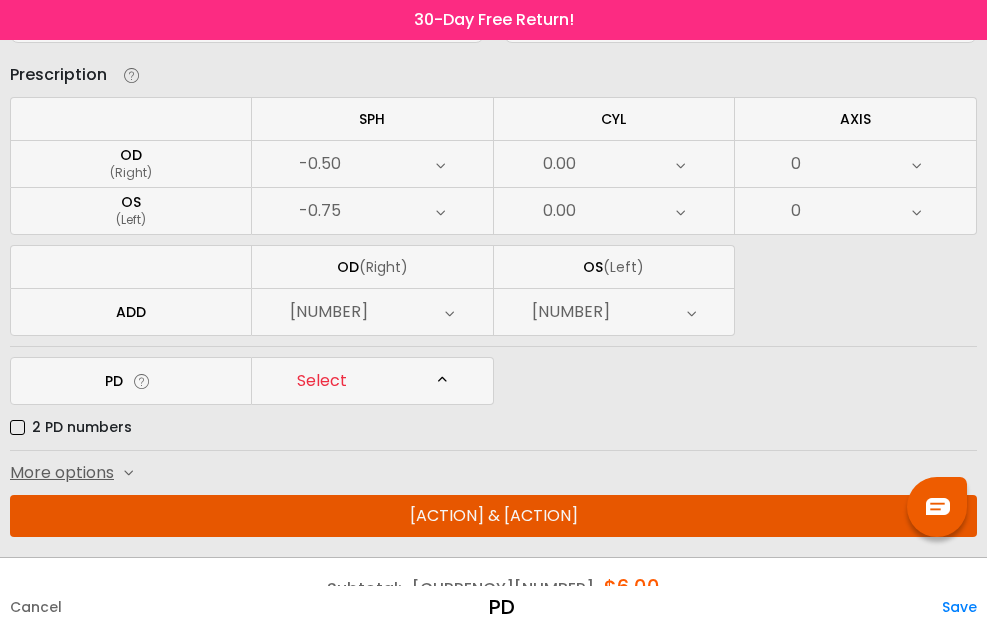 scroll, scrollTop: 555, scrollLeft: 0, axis: vertical 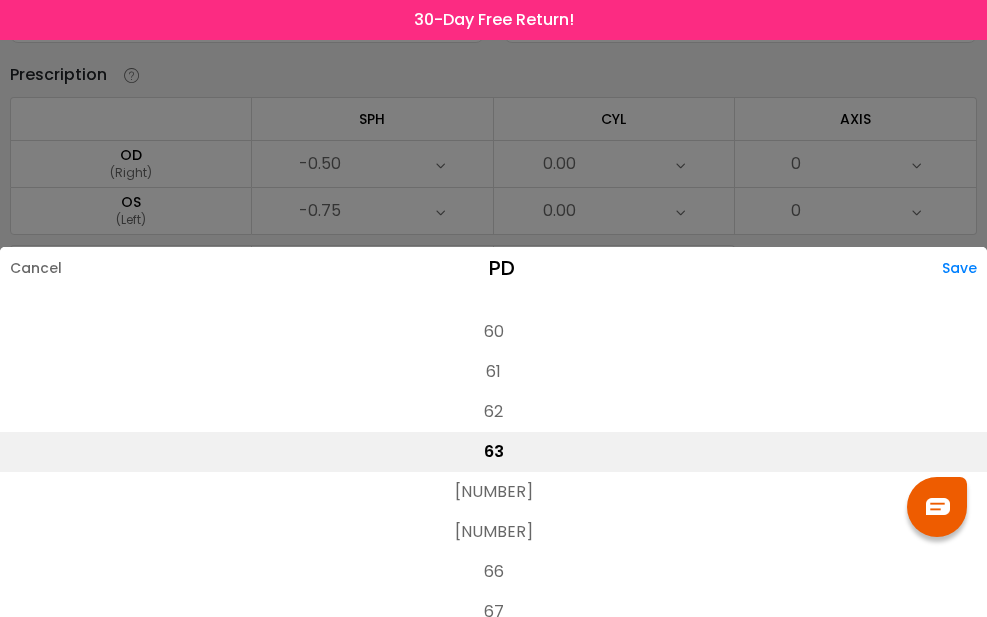 click on "62" at bounding box center [493, 412] 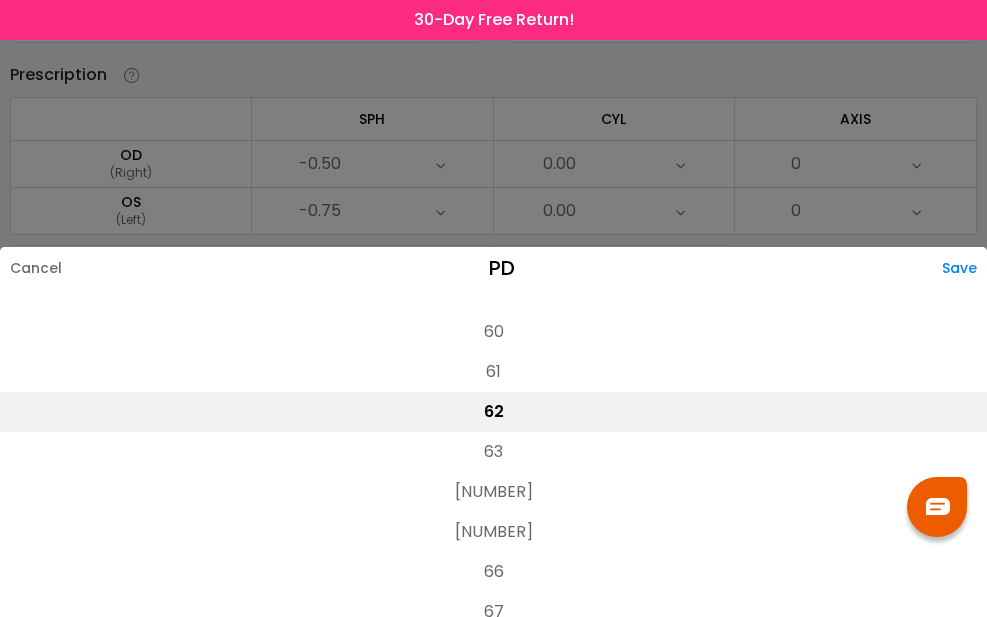 click on "Save" at bounding box center [964, 268] 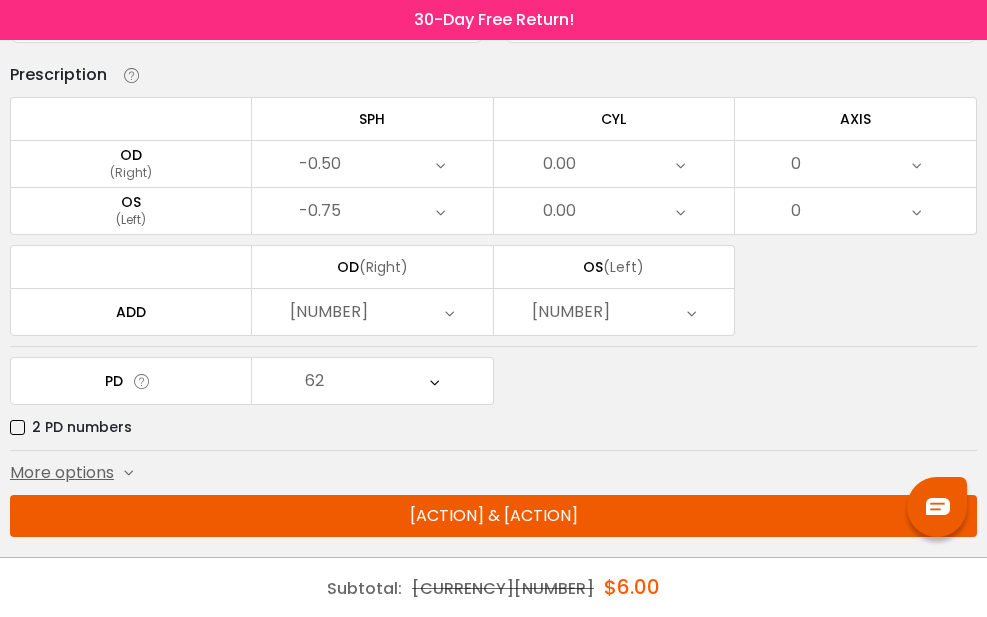 click on "0" at bounding box center (372, 164) 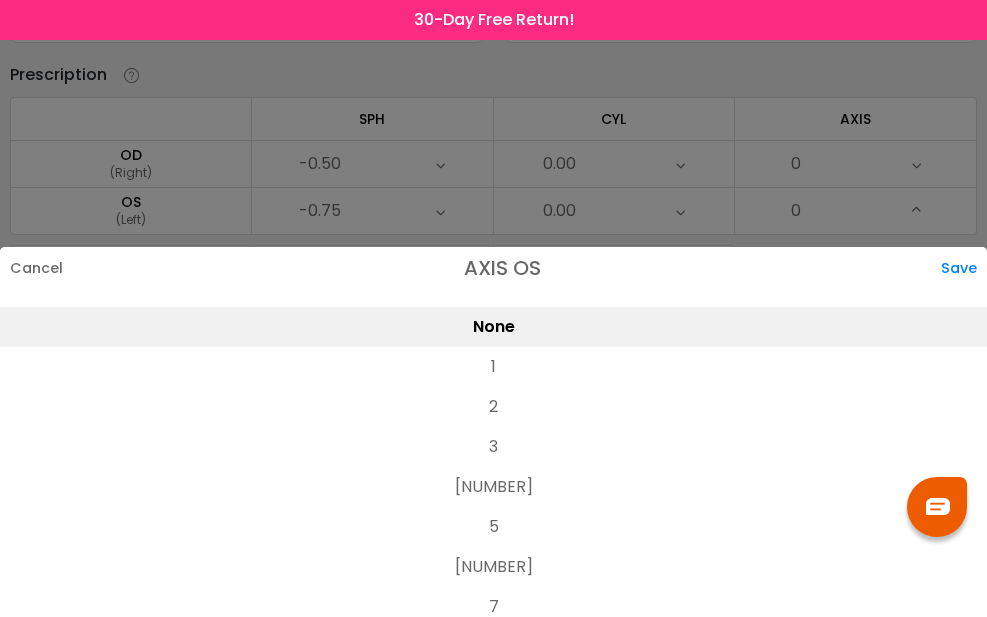 click on "2" at bounding box center [493, 407] 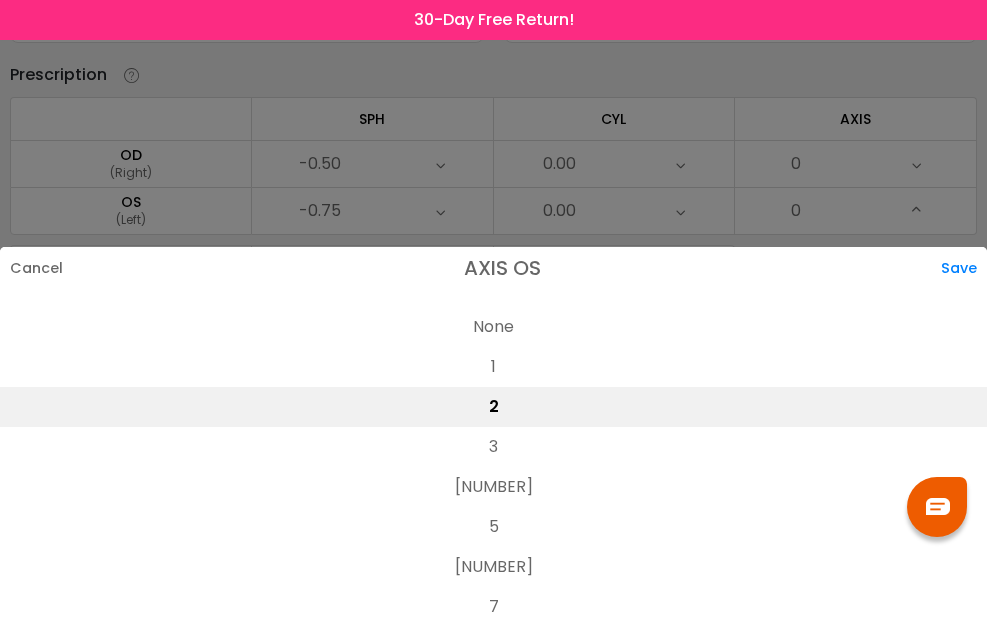 click on "Save" at bounding box center [964, 268] 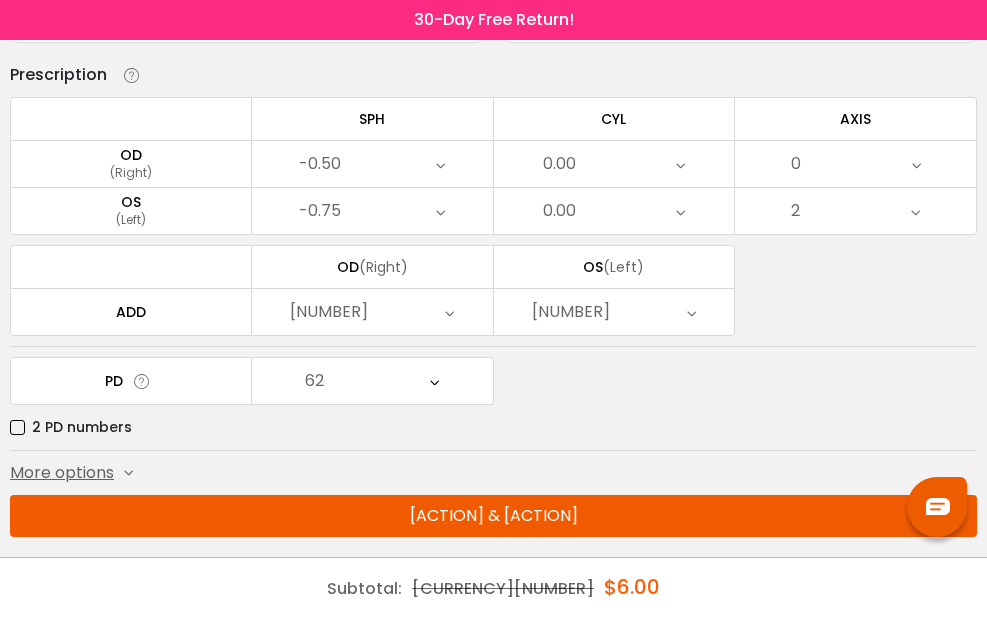 click on "0" at bounding box center (372, 164) 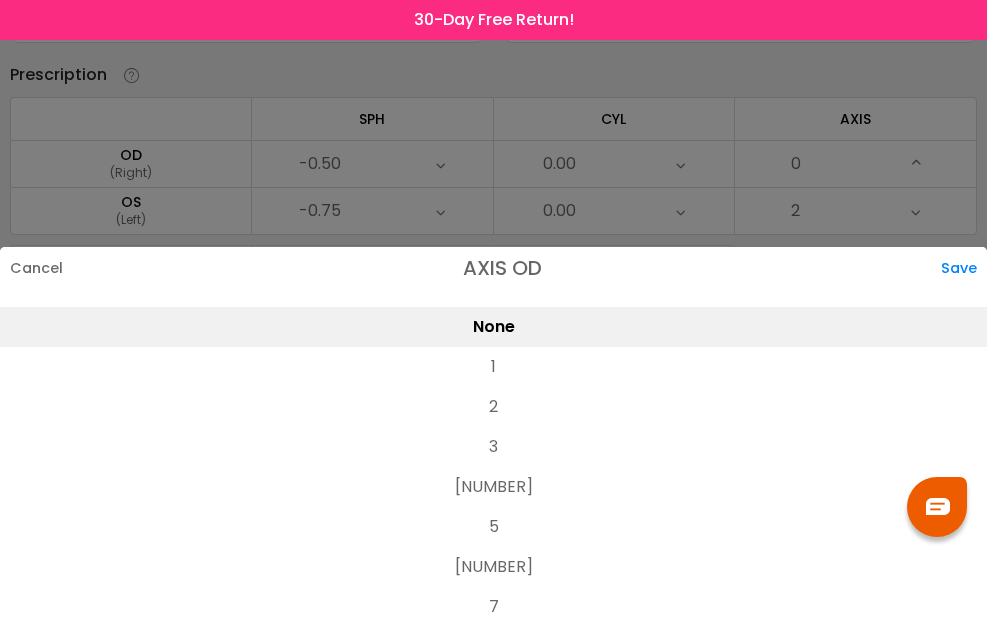 click on "2" at bounding box center [493, 407] 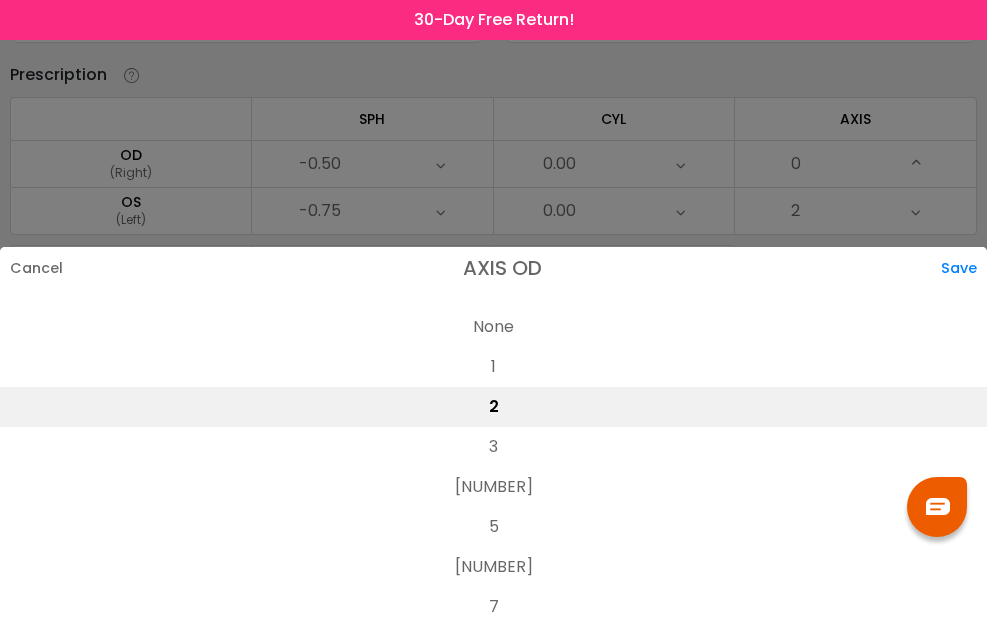 click on "Save" at bounding box center [964, 268] 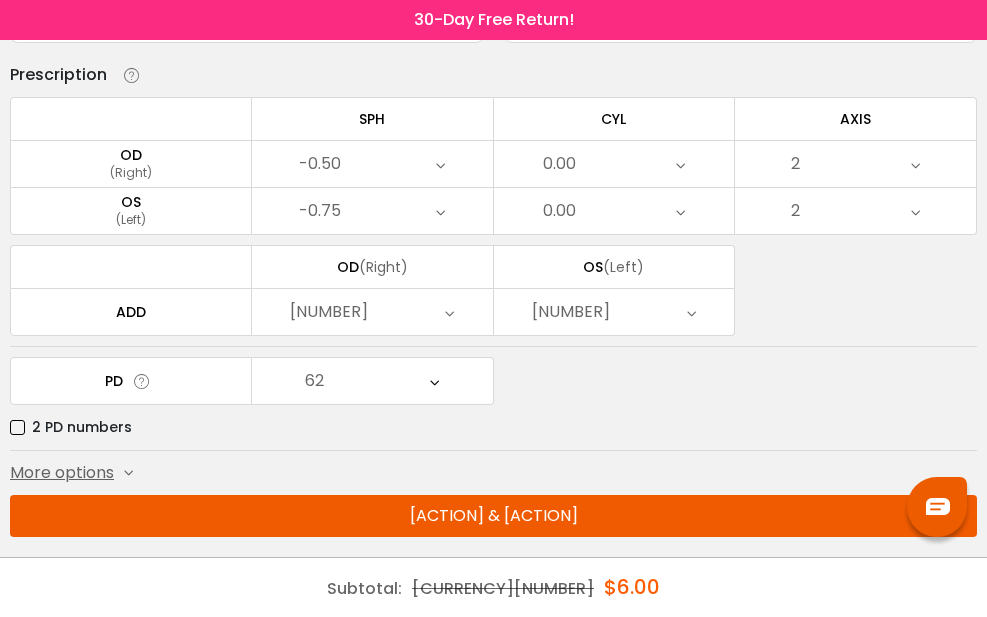 click on "ADD" at bounding box center (131, 266) 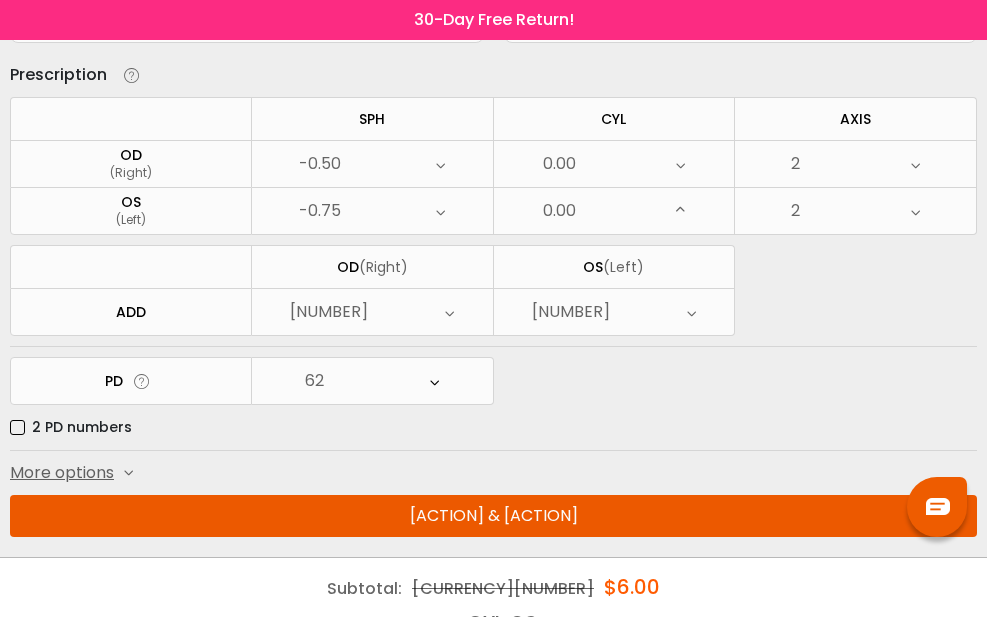 scroll, scrollTop: 835, scrollLeft: 0, axis: vertical 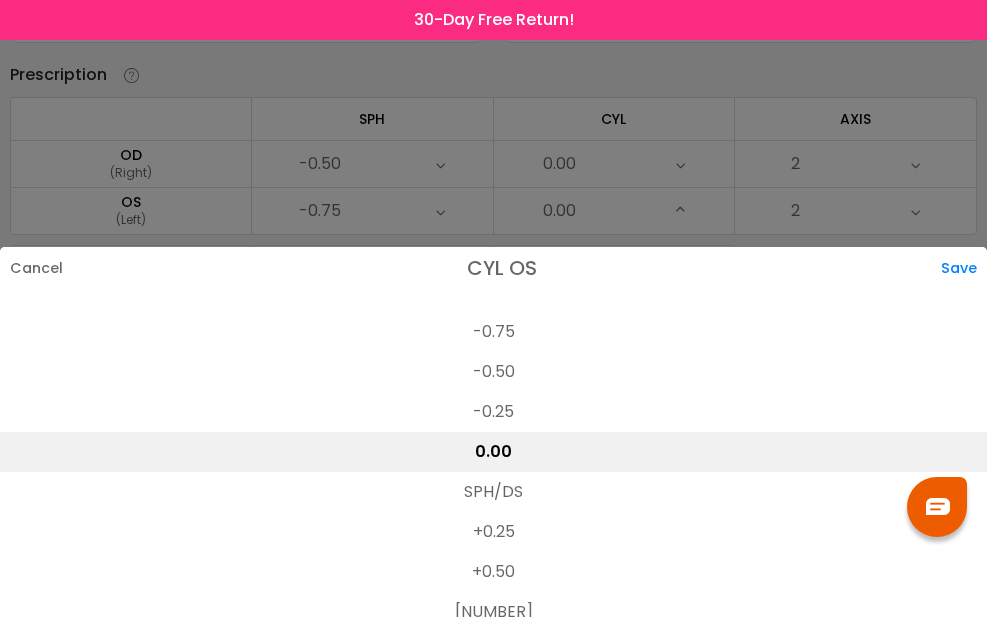 click on "-0.50" at bounding box center (493, 372) 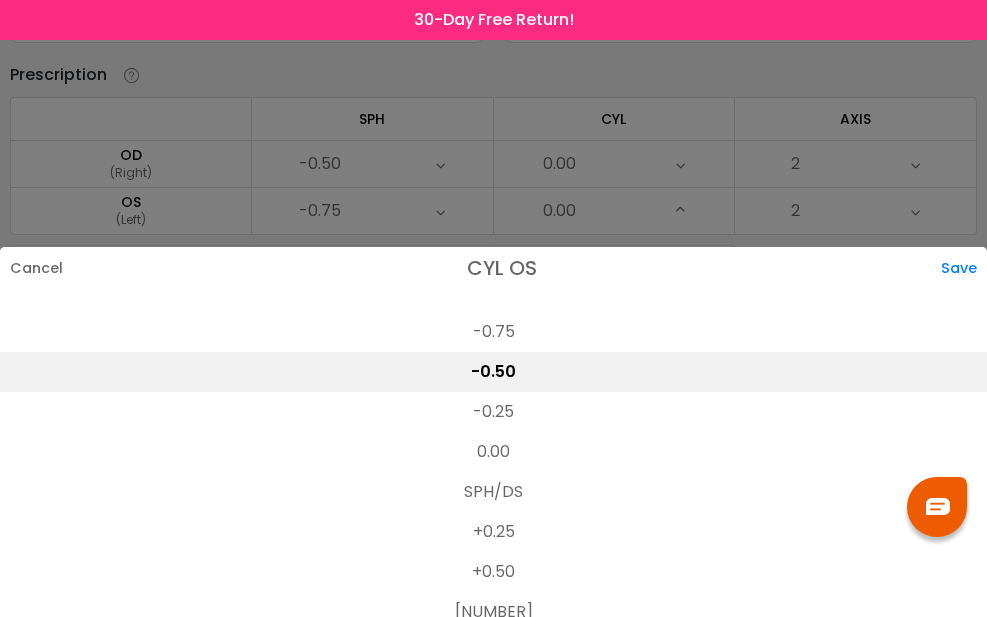 click on "Save" at bounding box center (964, 268) 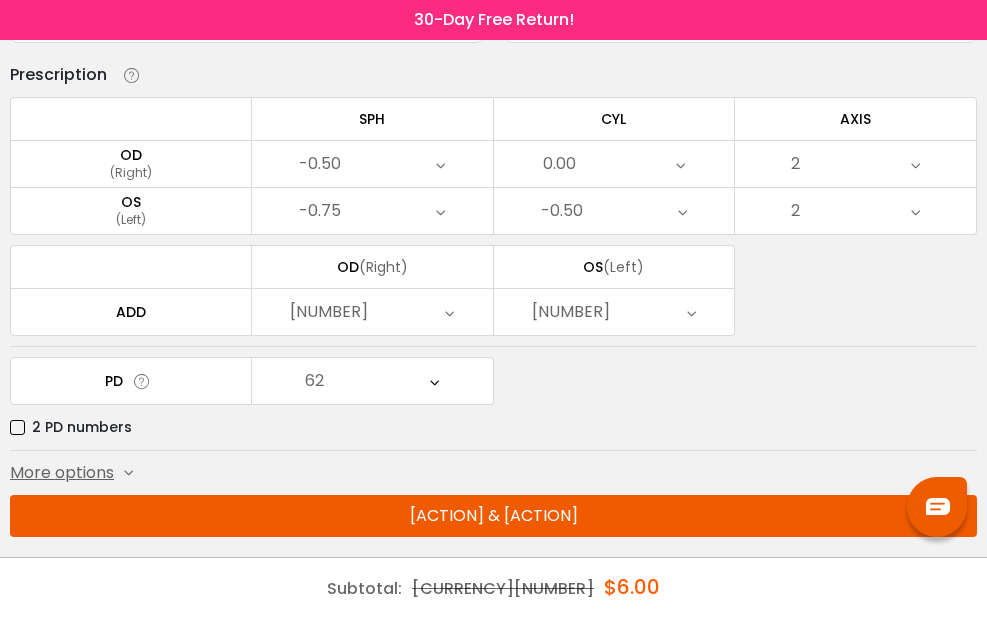 click on "0.00" at bounding box center (372, 164) 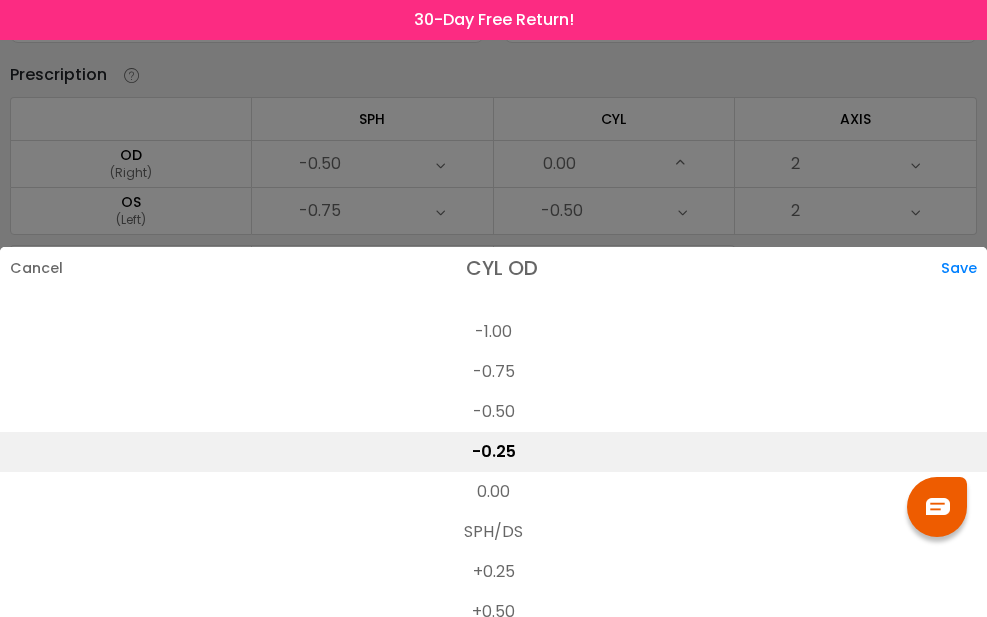 click on "-0.75" at bounding box center (493, 372) 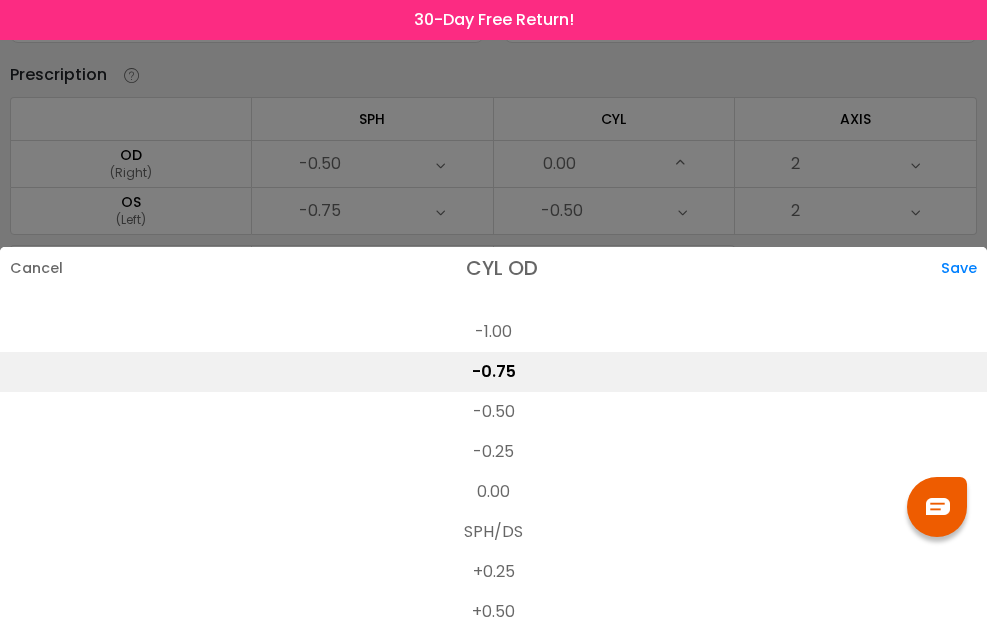 drag, startPoint x: 949, startPoint y: 267, endPoint x: 776, endPoint y: 306, distance: 177.34148 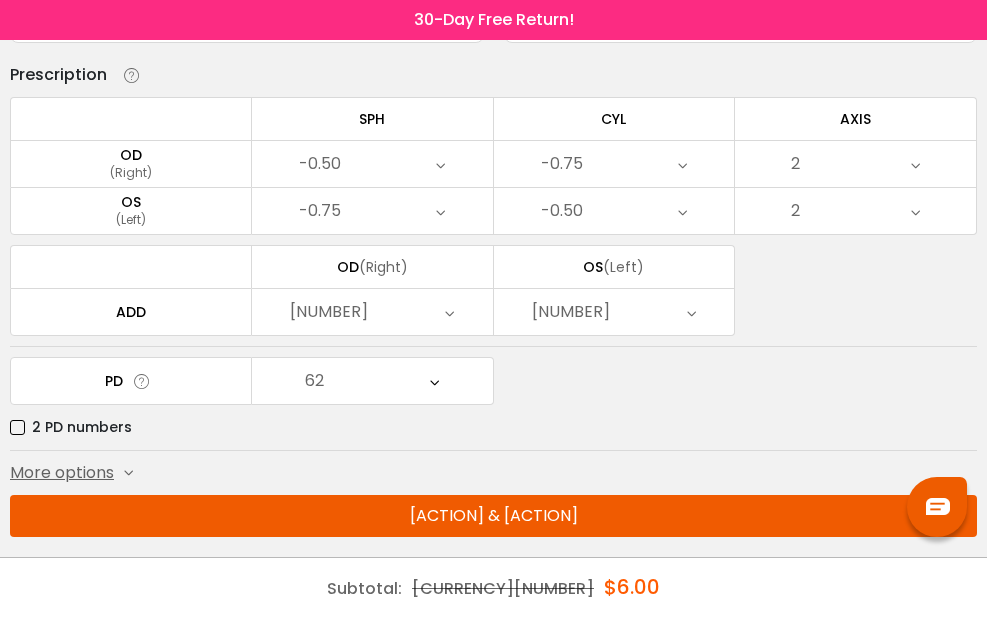 click on "Submit & Continue" at bounding box center (493, 516) 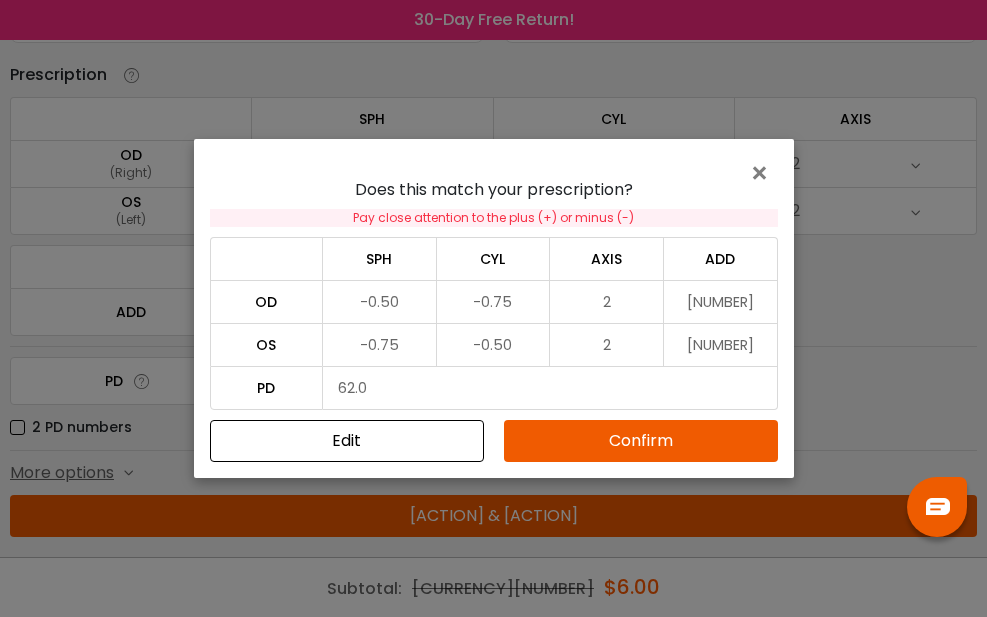 click on "OS" at bounding box center (267, 258) 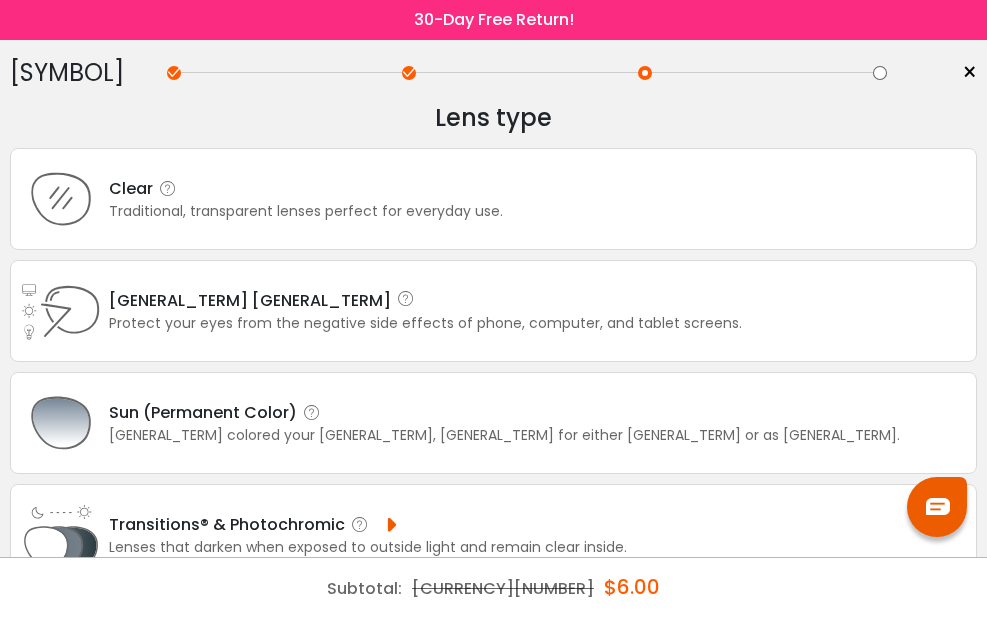 scroll, scrollTop: 0, scrollLeft: 0, axis: both 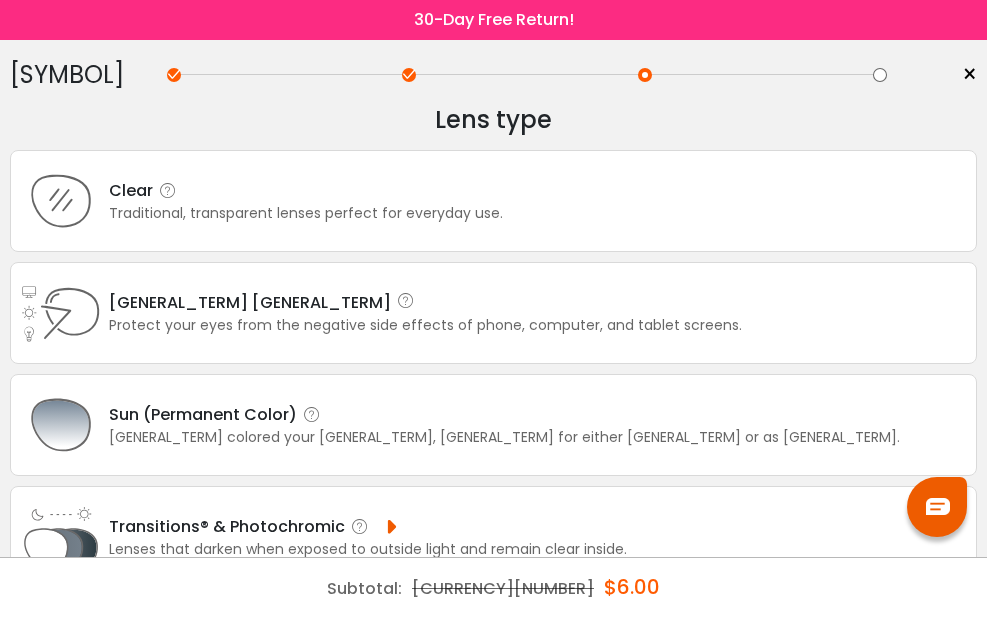 click on "Blue Light Blocking
Blue Light Blocking
Blue Light blocking lenses offer the best solution to deal with blue light emissions.
The lenses filter the blue light emitted by digital screens, providing comfort to your eyes and protection from harmful rays.
Learn more
HEV LIGHT
The wavelength of visible light is between 360 and 760 nm. High energy visible (HEV) light, 380– 500nm, is damaging to our eyes.
This includes damaging blue-violet light emitted by our digital devices.
SYMPTOMS
Headaches, sore or tired eyes, and stiff necks are all symptoms of digital eyestrain.
At the same time, HEV light from our computers, phones, and tablets causes our eyes to not only work harder,
but puts them at risk of aging faster.
HOW TO PROTECT YOUR EYES" at bounding box center [493, 201] 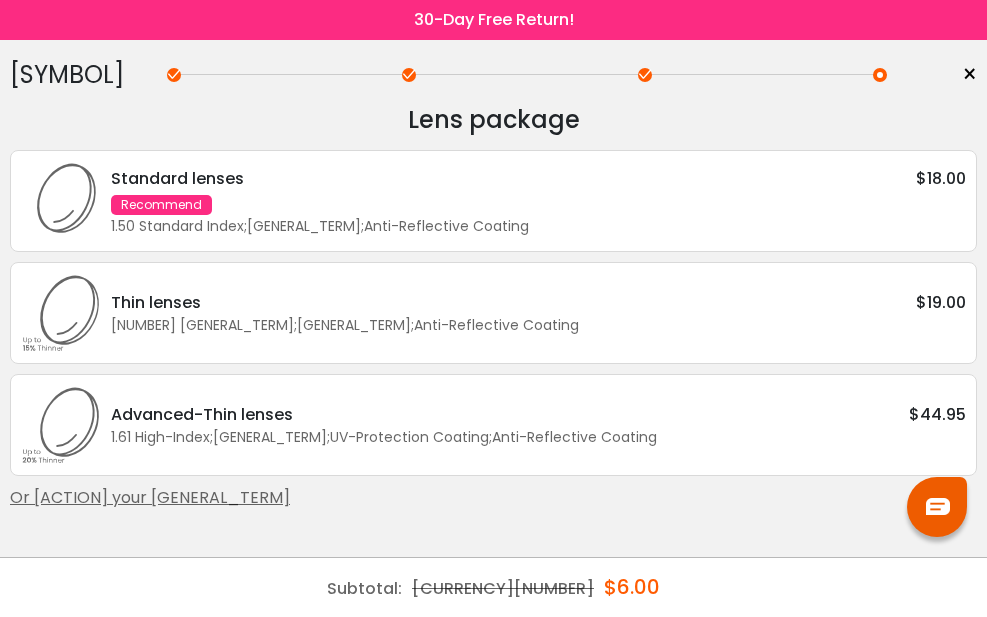 click on "1.57 Mid-Index ;
Anti-Scratch Coating ;
Anti-Reflective Coating ;" at bounding box center (538, 325) 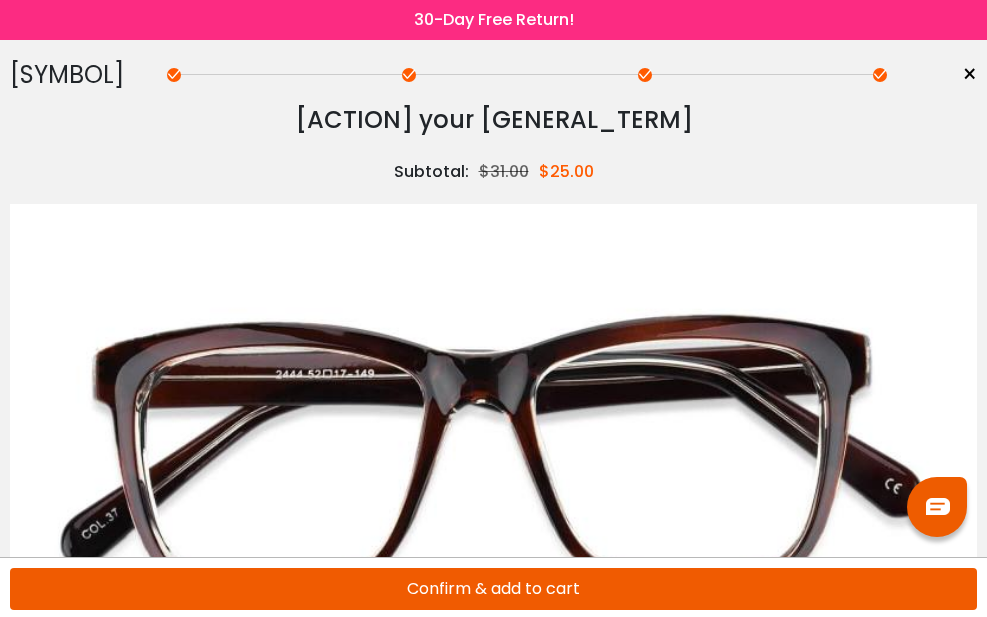 click on "Confirm & add to cart" at bounding box center (493, 589) 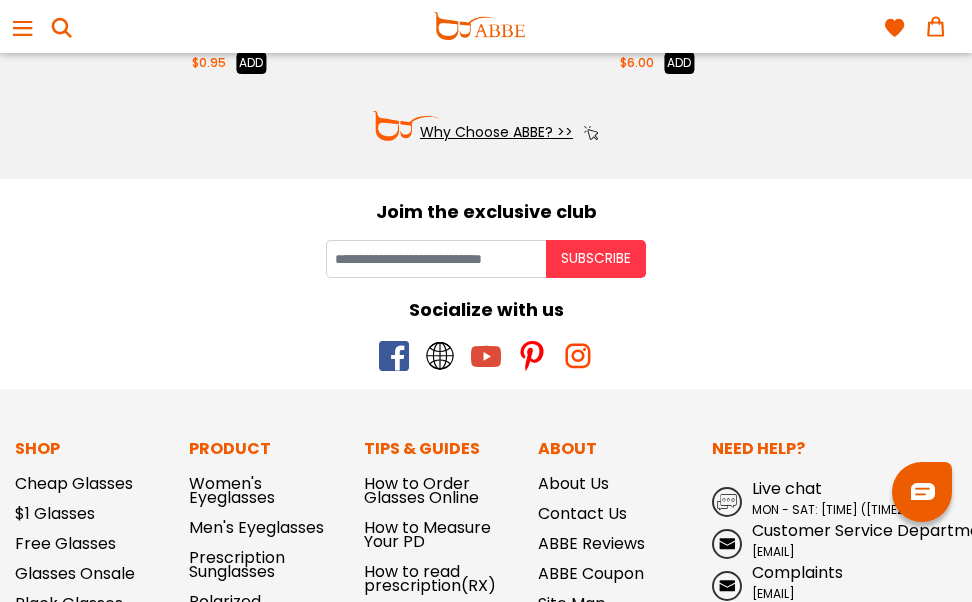 scroll, scrollTop: 0, scrollLeft: 0, axis: both 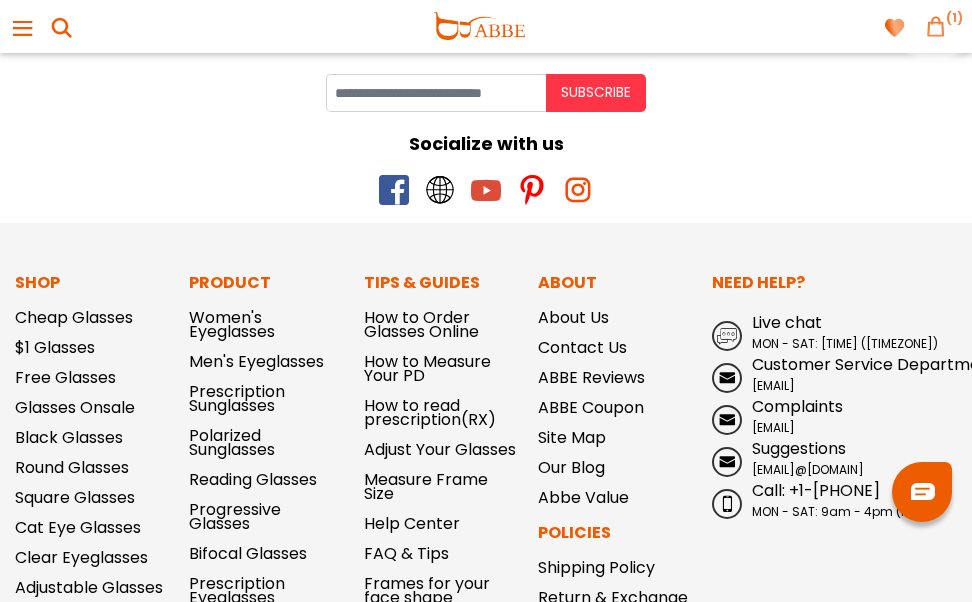 click at bounding box center (936, 26) 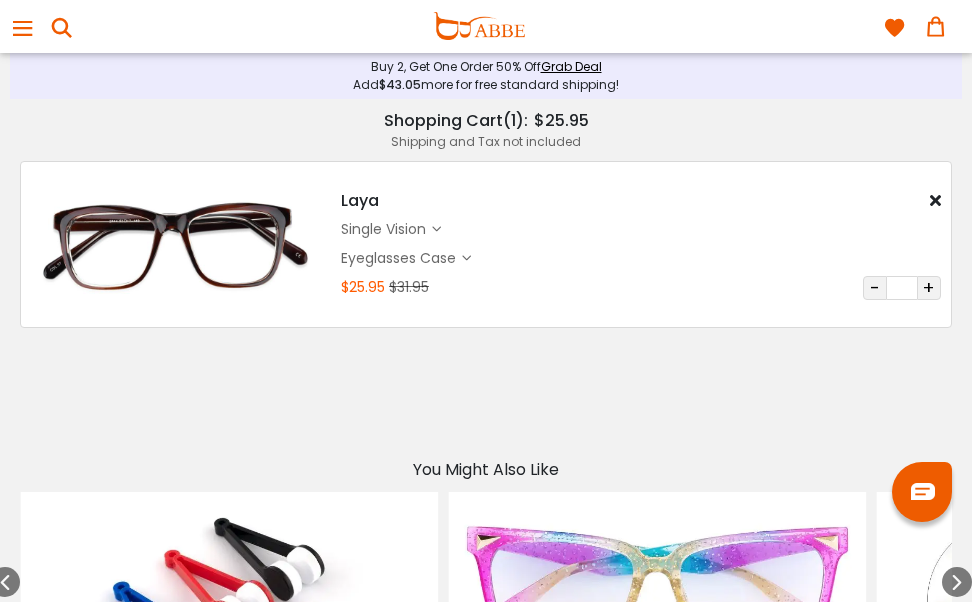 scroll, scrollTop: 0, scrollLeft: 0, axis: both 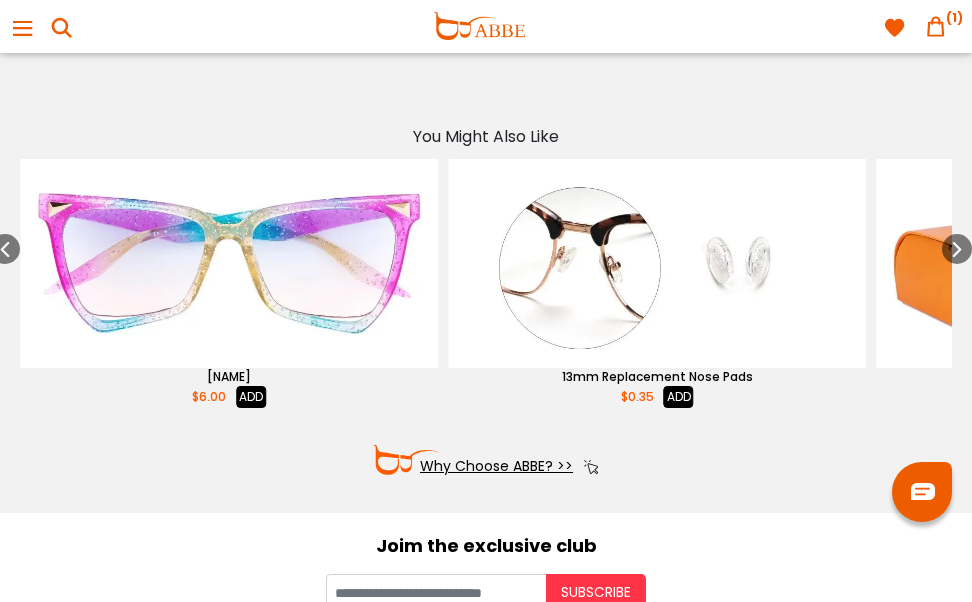 click on "ADD" at bounding box center [679, 397] 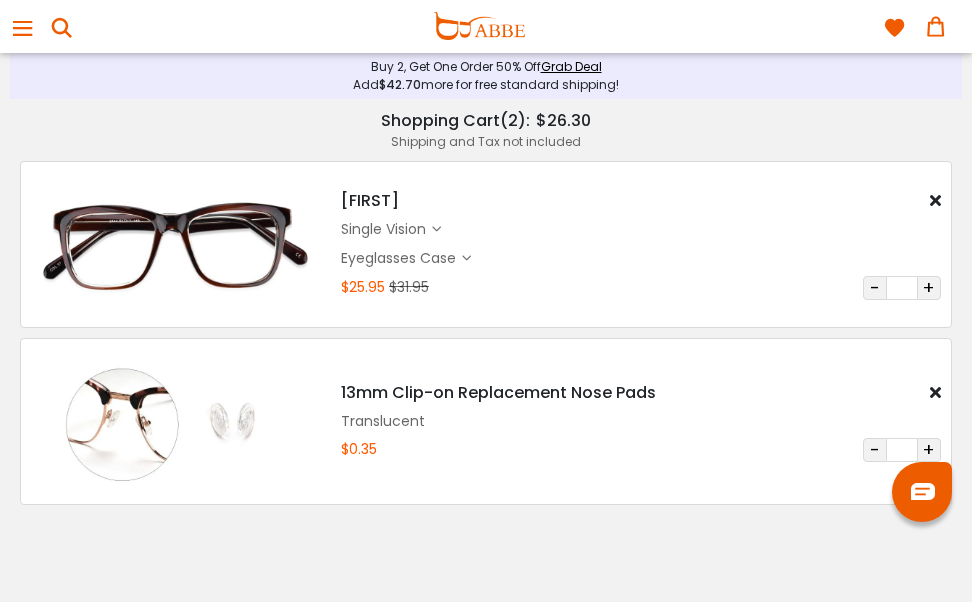 scroll, scrollTop: 0, scrollLeft: 0, axis: both 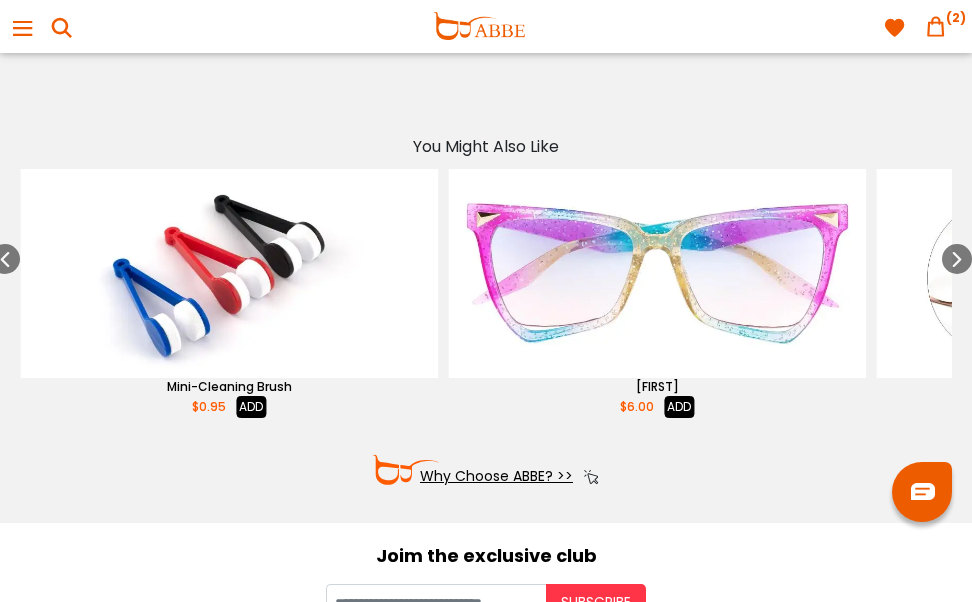 drag, startPoint x: 679, startPoint y: 416, endPoint x: 455, endPoint y: 427, distance: 224.26993 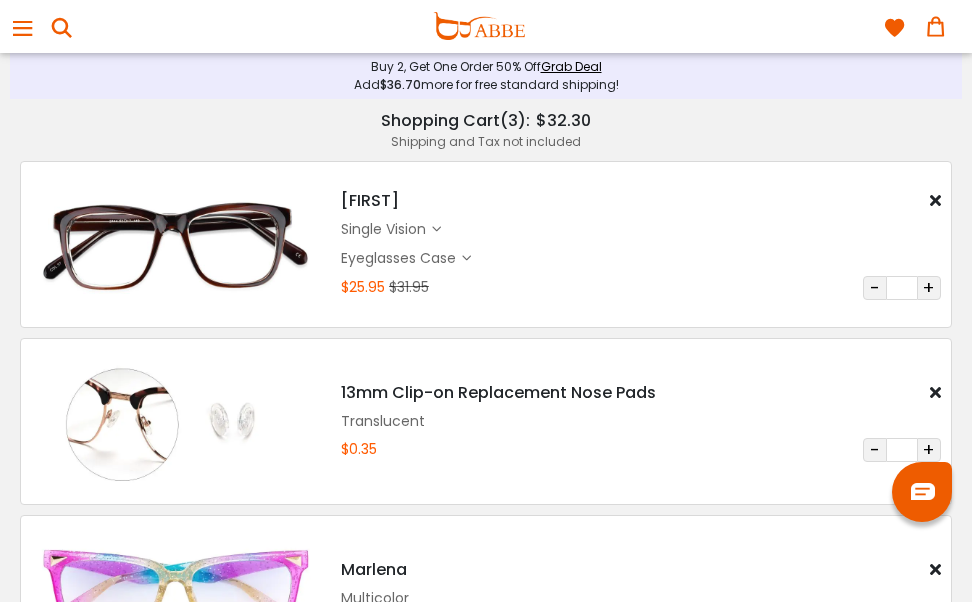 scroll, scrollTop: 0, scrollLeft: 0, axis: both 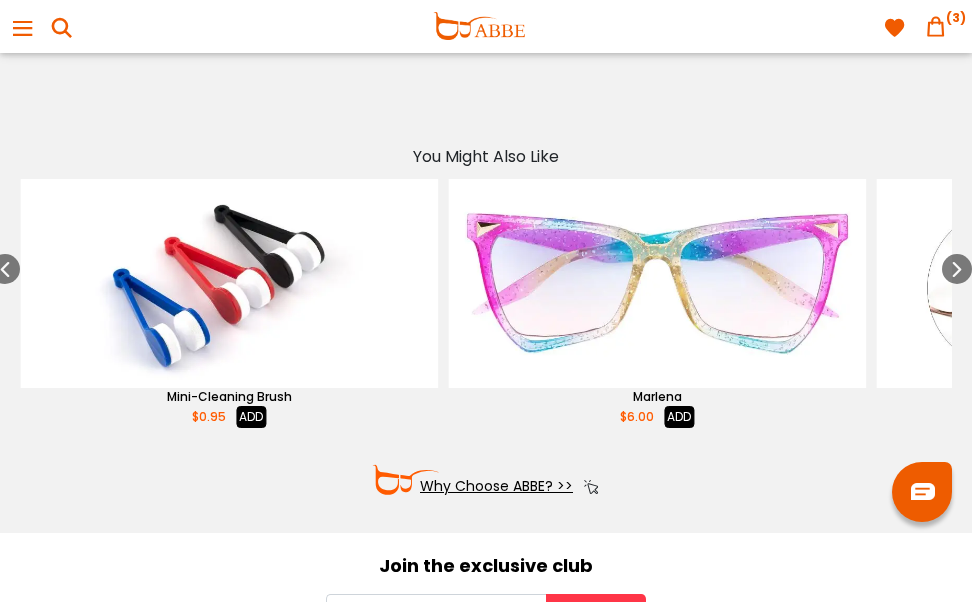 click on "$0.95
ADD" at bounding box center (229, 417) 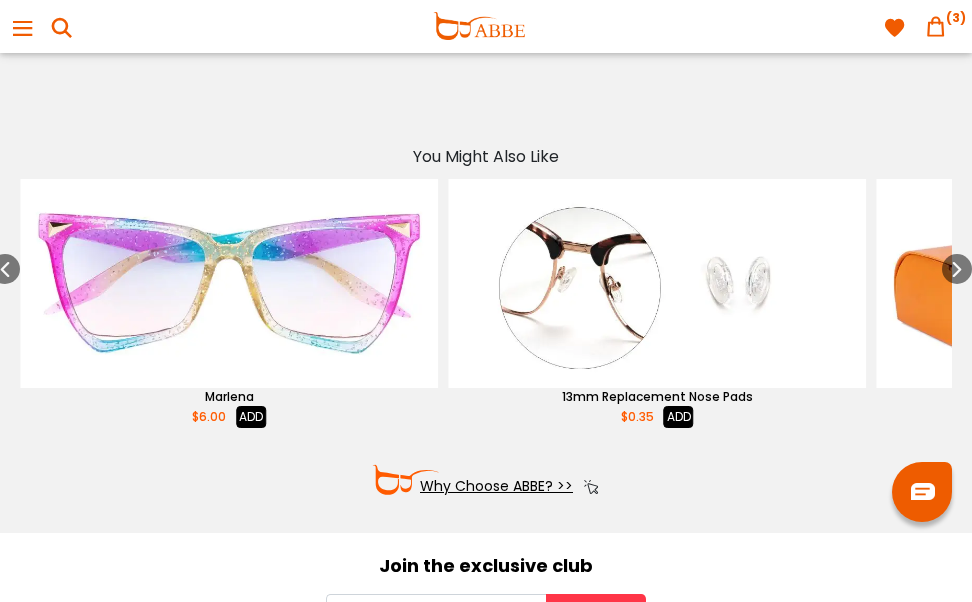 click on "ADD" at bounding box center [679, 417] 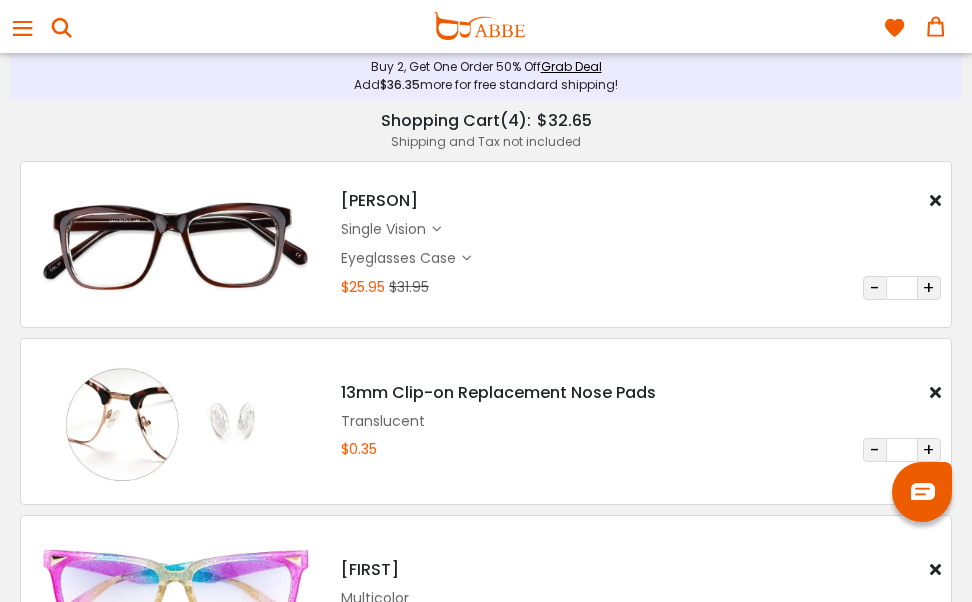 scroll, scrollTop: 0, scrollLeft: 0, axis: both 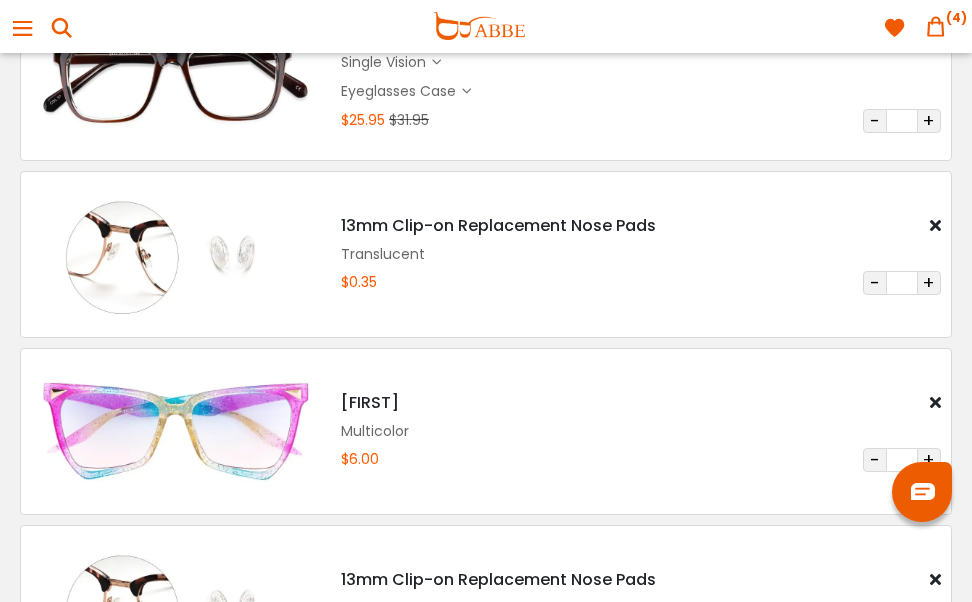 click on "+" at bounding box center (929, 121) 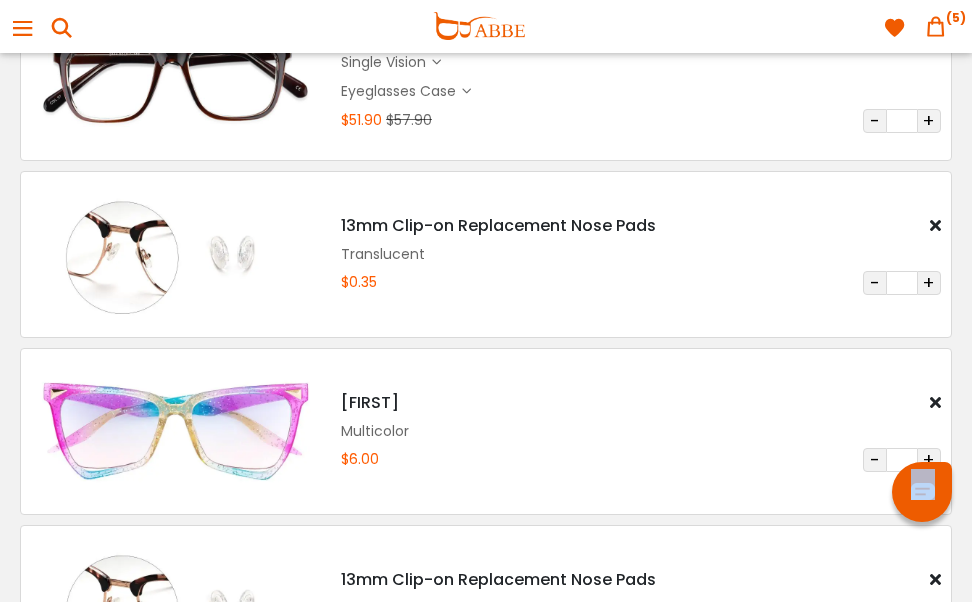 click on "+" at bounding box center [929, 121] 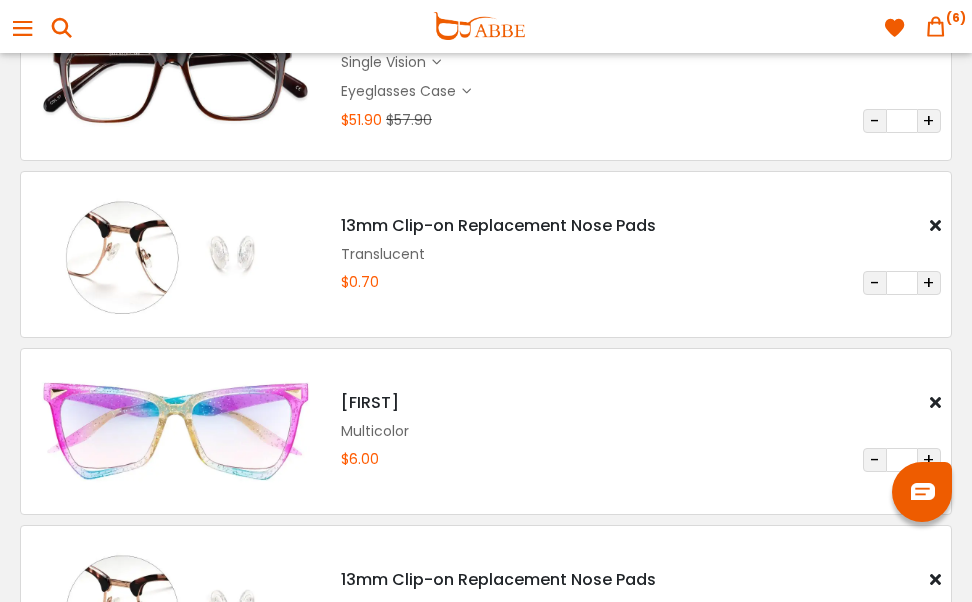 click on "*" at bounding box center [902, 121] 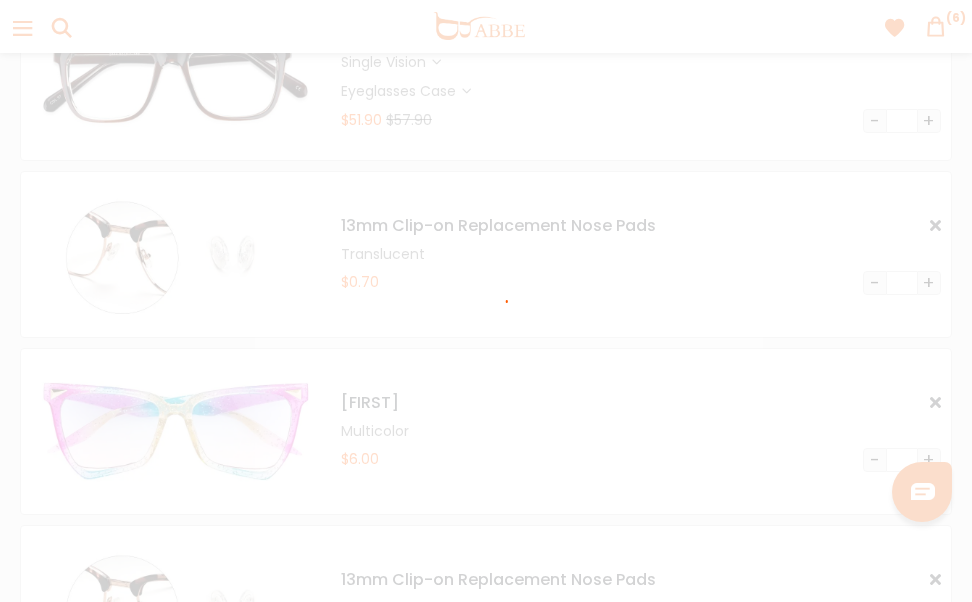 click on "Eyeglasses
Thanks for your subscription
Please use coupon code " NEWCOMER " to get high-quality frames for only $1 on your first order. We have a wide range of over 60 frames in stock to choose from.
Copy this coupon code by click the button below, or you can get this coupon code by checking your email laterly.
Copy
*" at bounding box center [486, 1050] 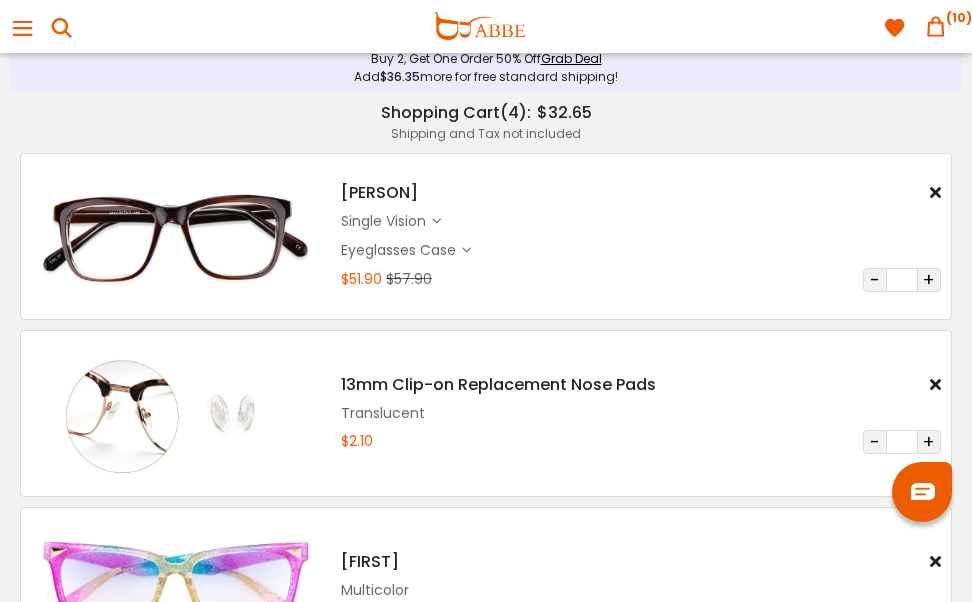 scroll, scrollTop: 0, scrollLeft: 0, axis: both 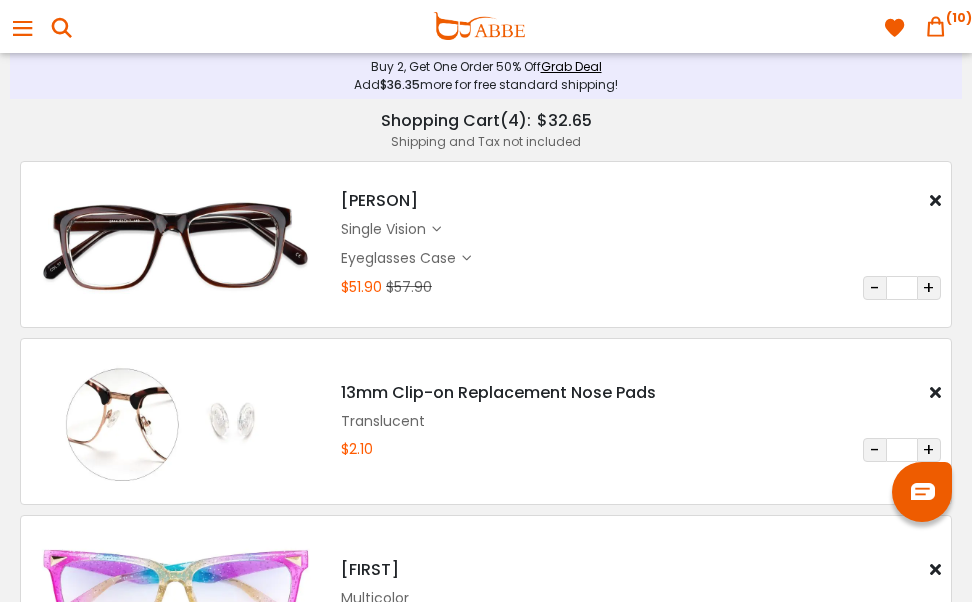 click on "Laya
$6.00
$12.00
single vision
$19.00" at bounding box center [486, 244] 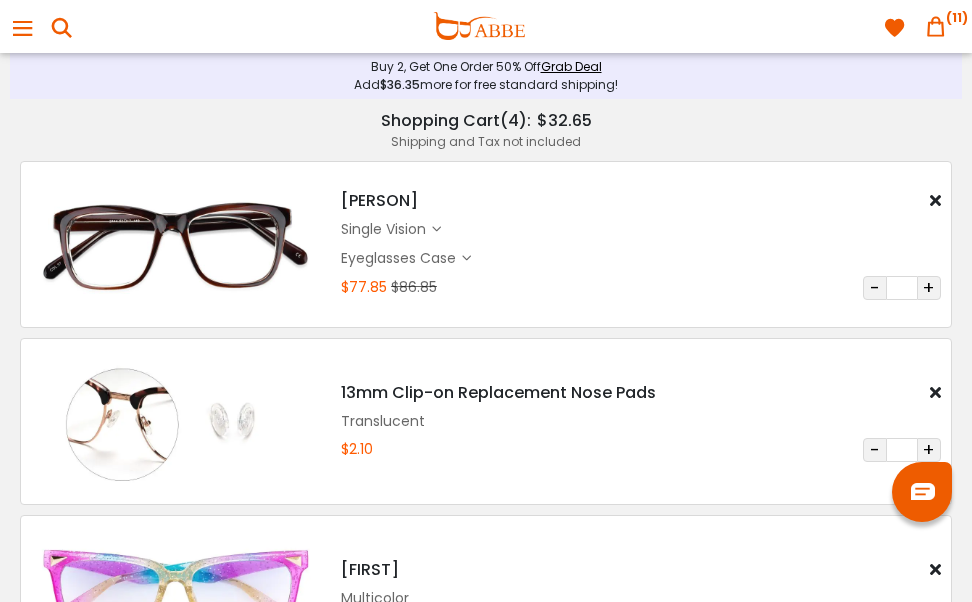 click on "+" at bounding box center (929, 288) 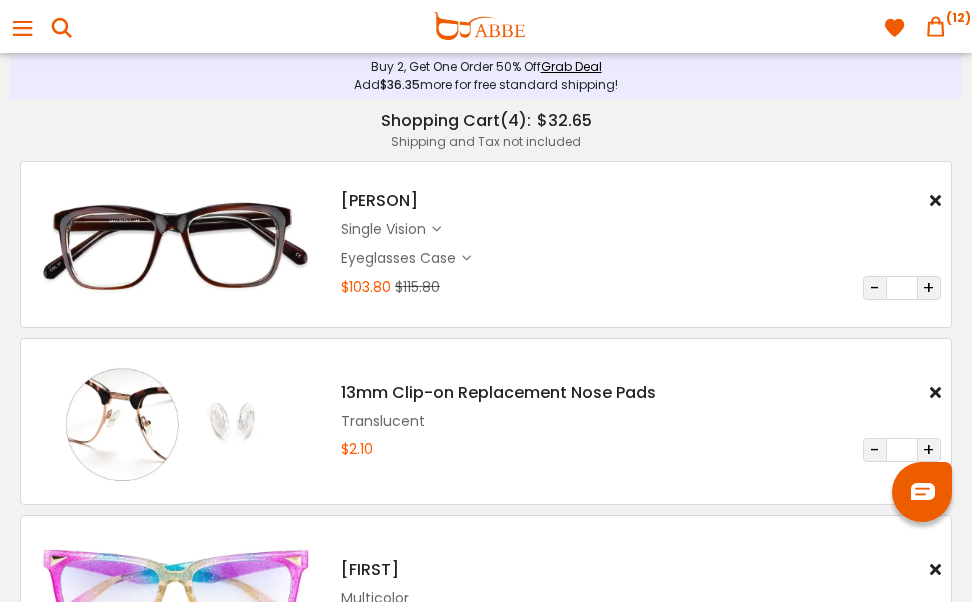 click on "+" at bounding box center [929, 288] 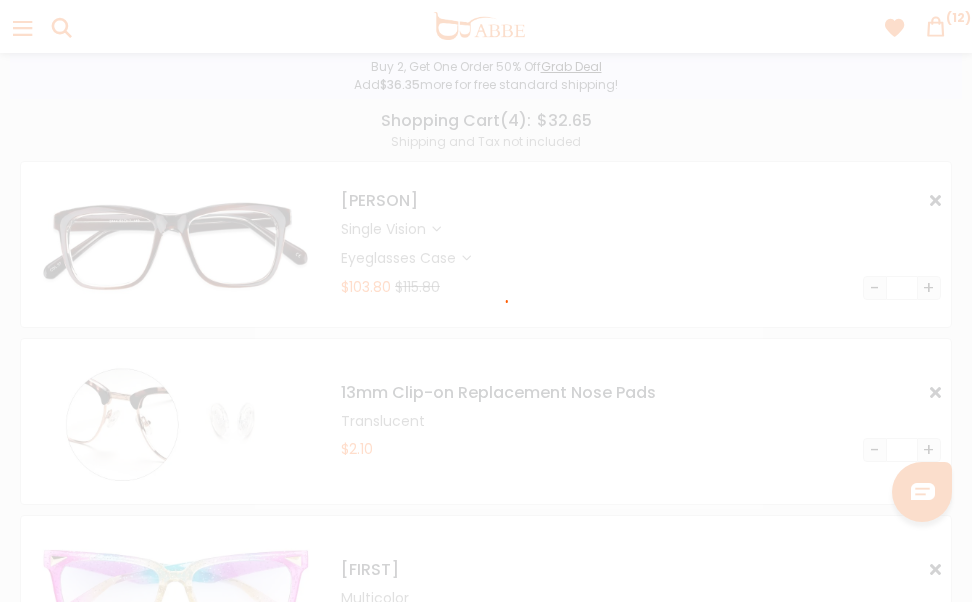 click on "+" at bounding box center (929, 288) 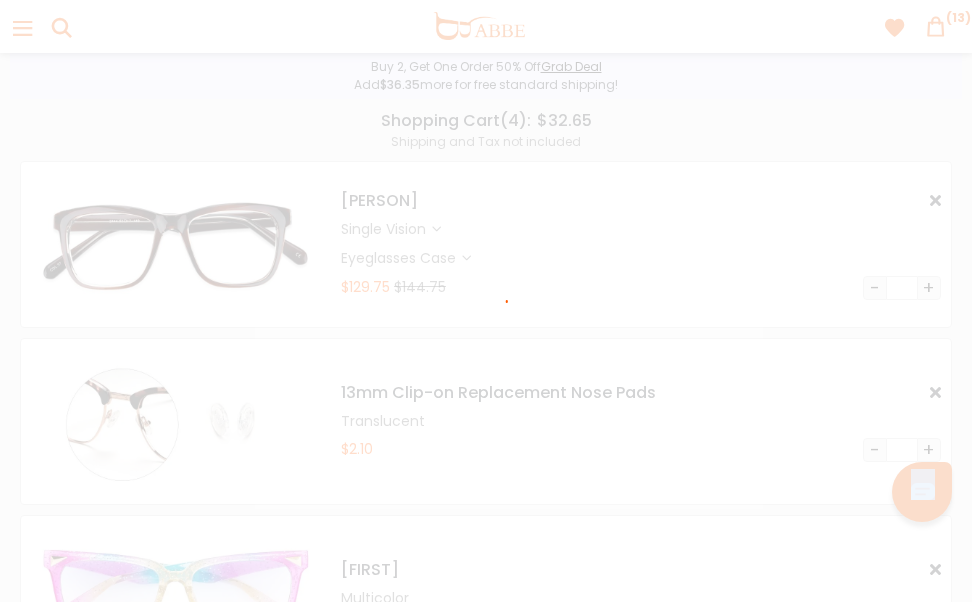 click at bounding box center (486, 301) 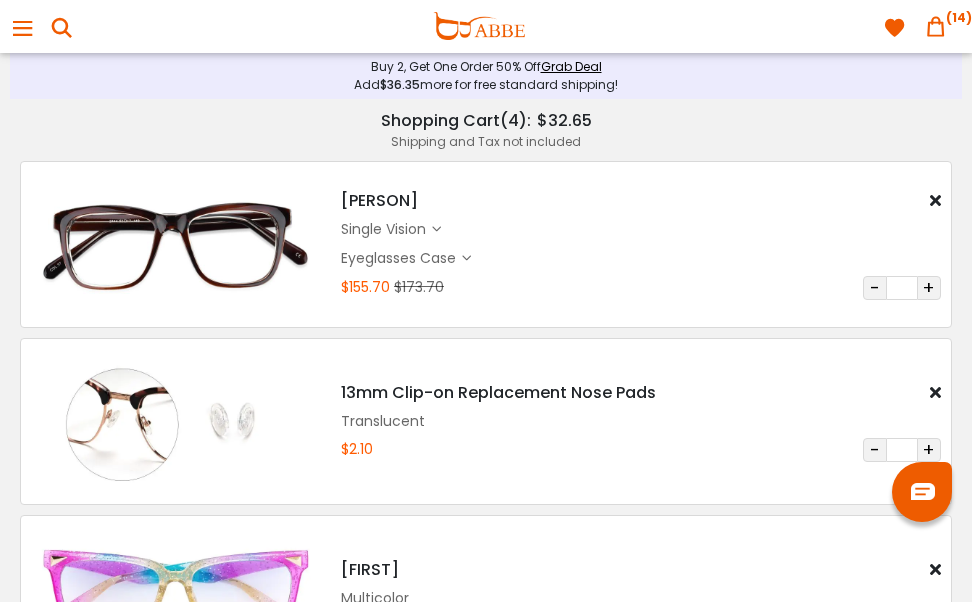 click on "Laya
$6.00
$12.00
single vision
$19.00
$0.95" at bounding box center [641, 244] 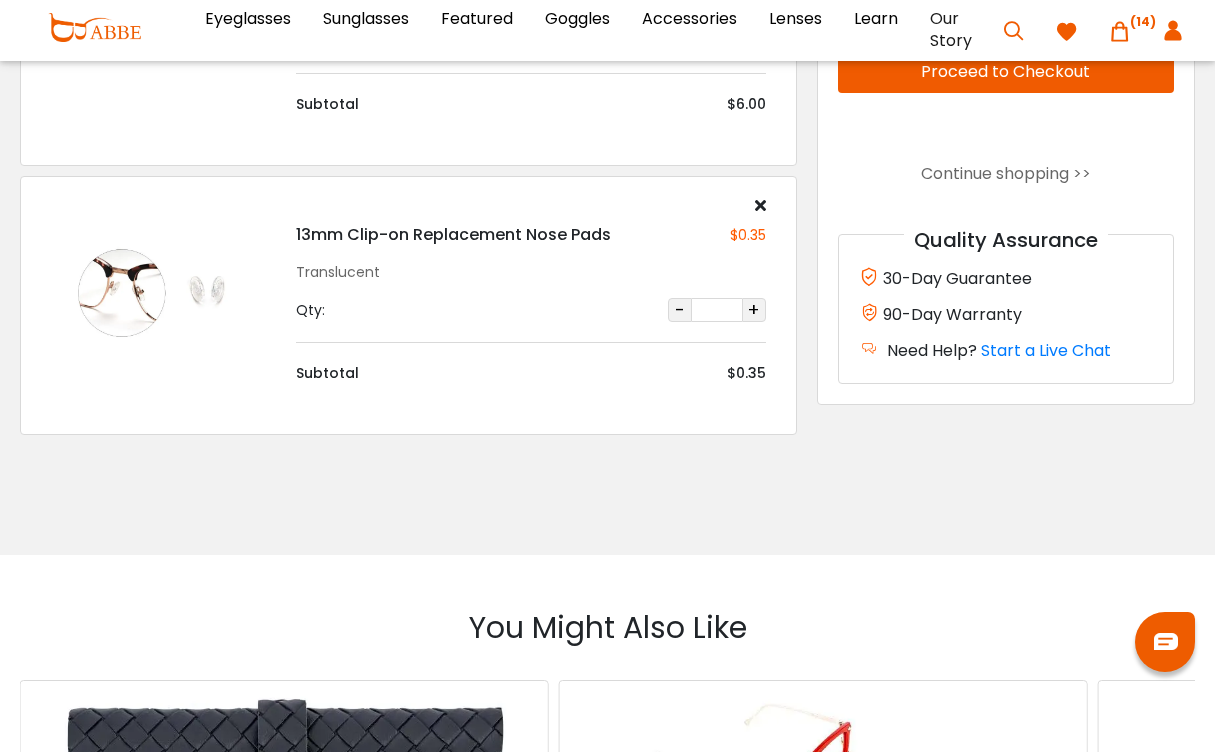 scroll, scrollTop: 791, scrollLeft: 0, axis: vertical 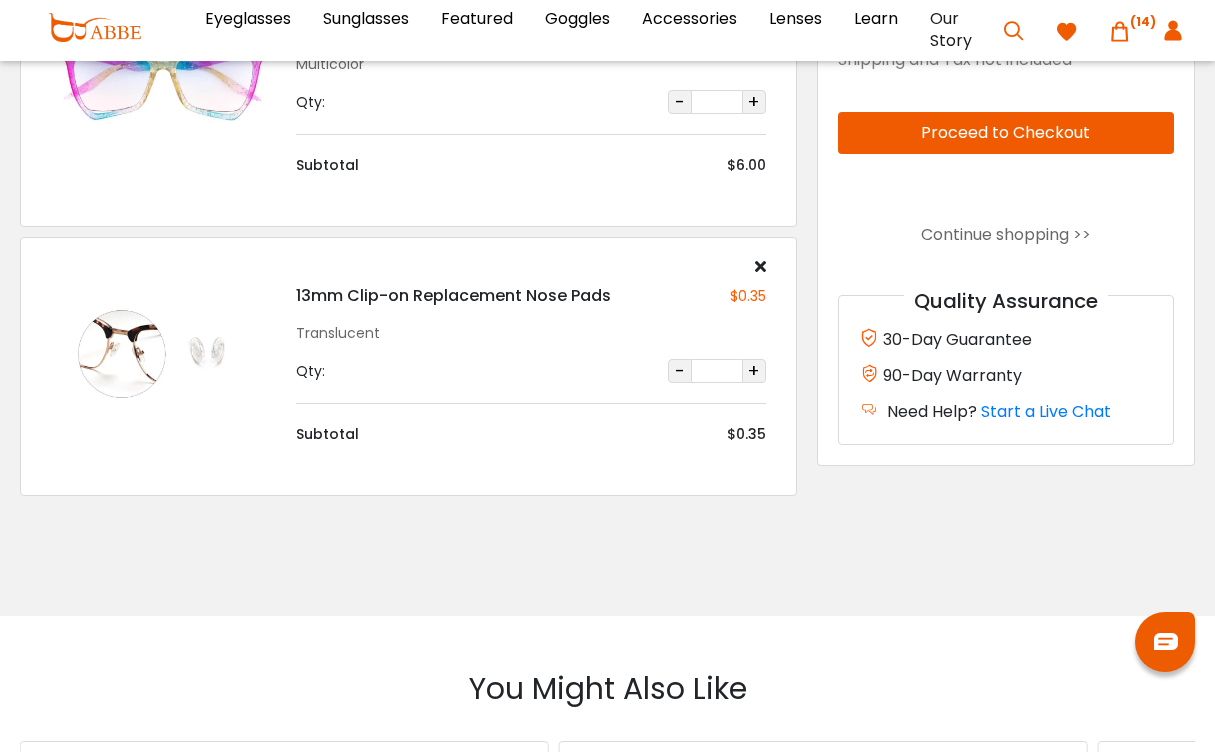 click on "Proceed to Checkout" at bounding box center (1006, 133) 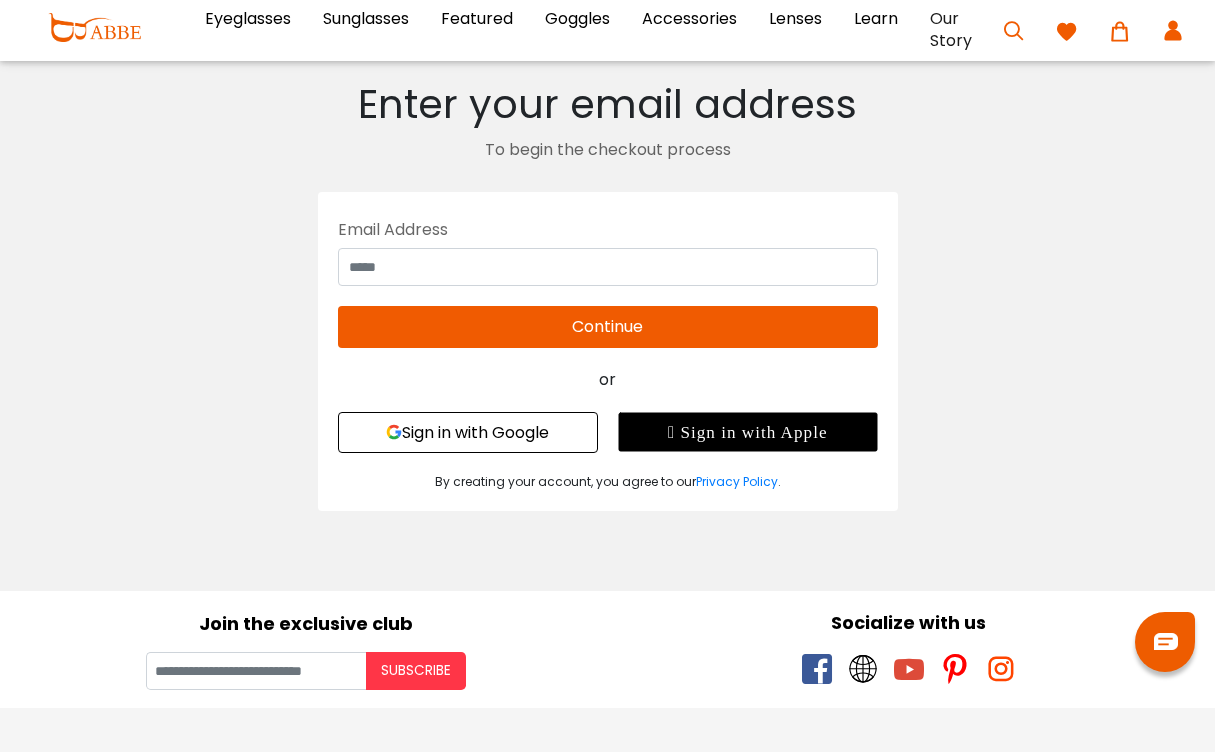 scroll, scrollTop: 0, scrollLeft: 0, axis: both 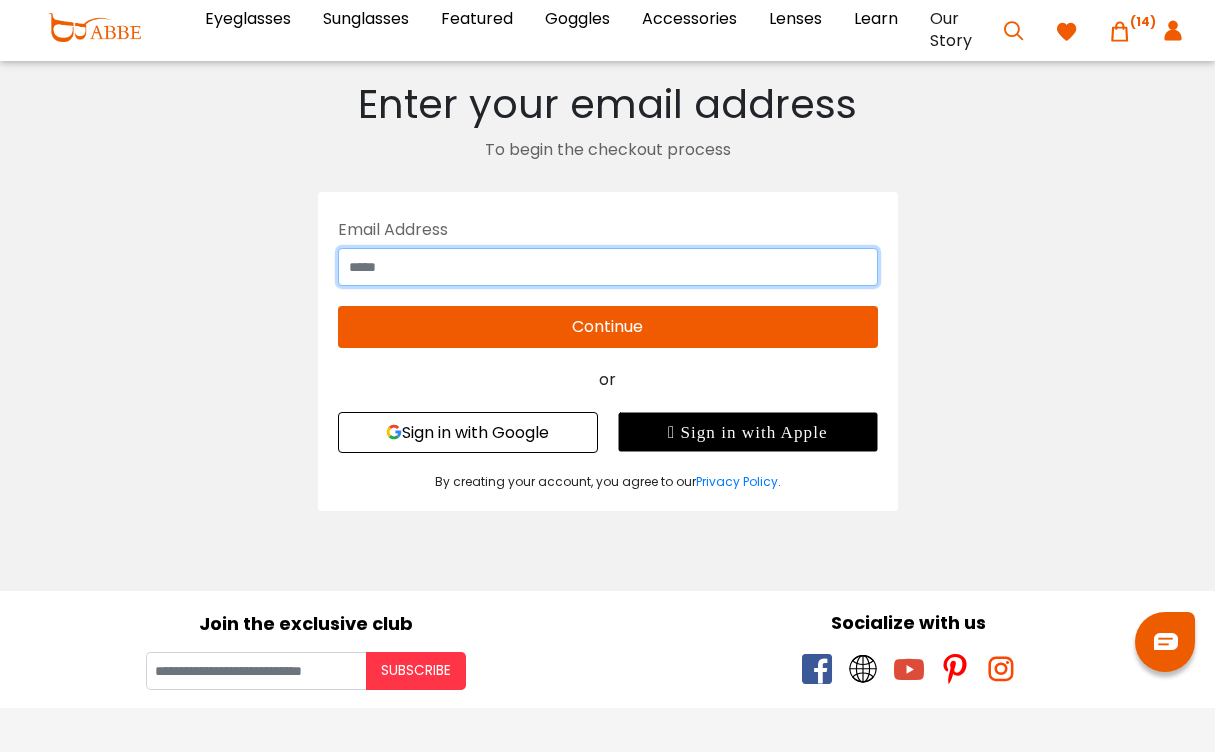 click at bounding box center (608, 267) 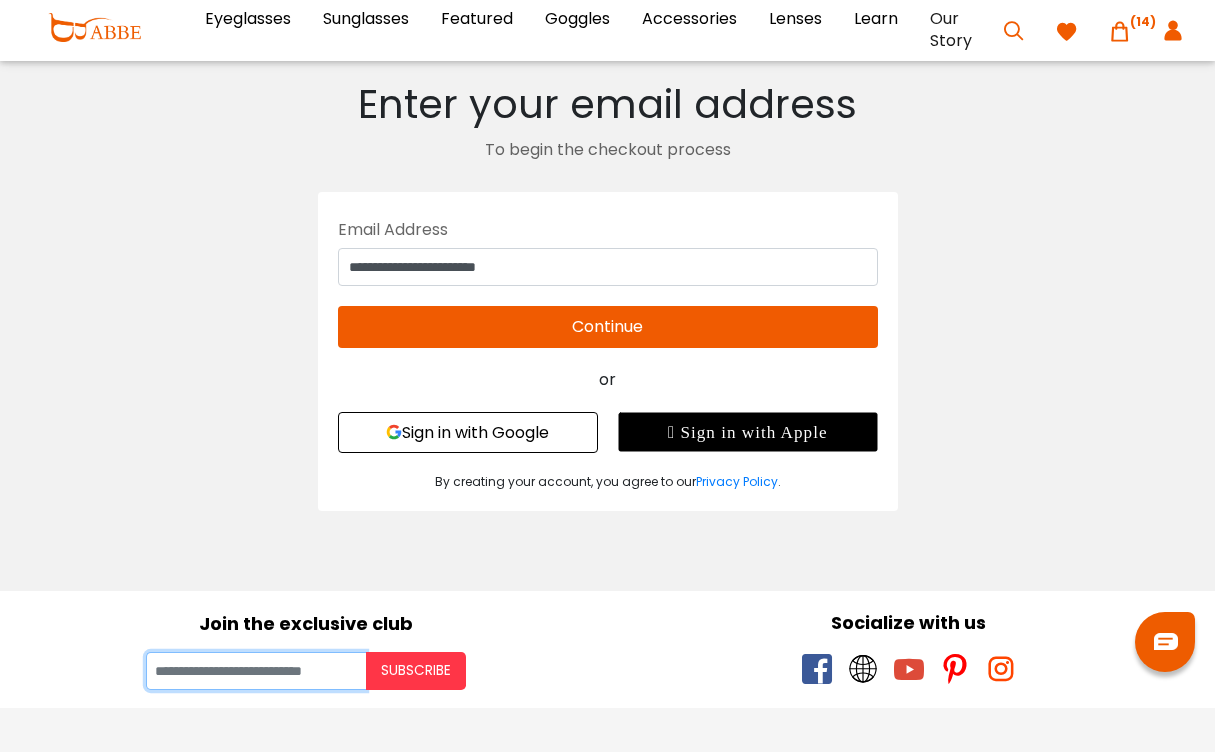 type on "**********" 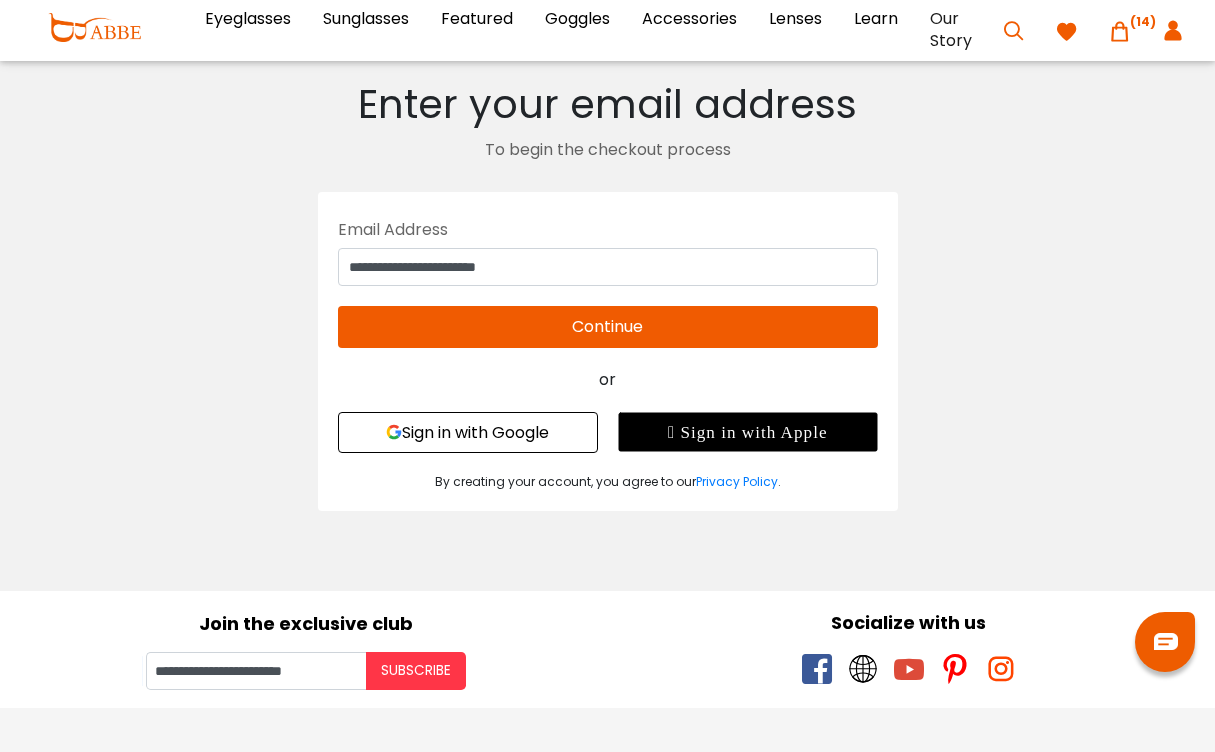 click on "Continue" at bounding box center [608, 327] 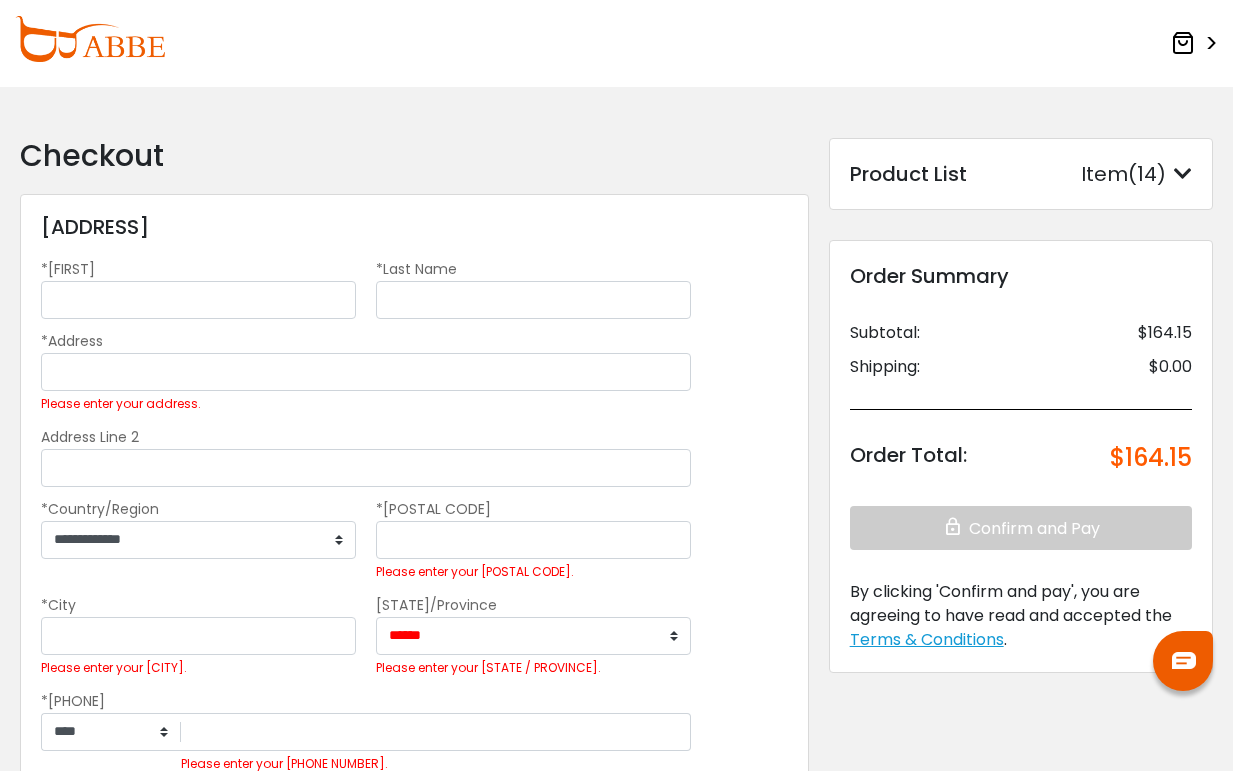 scroll, scrollTop: 0, scrollLeft: 0, axis: both 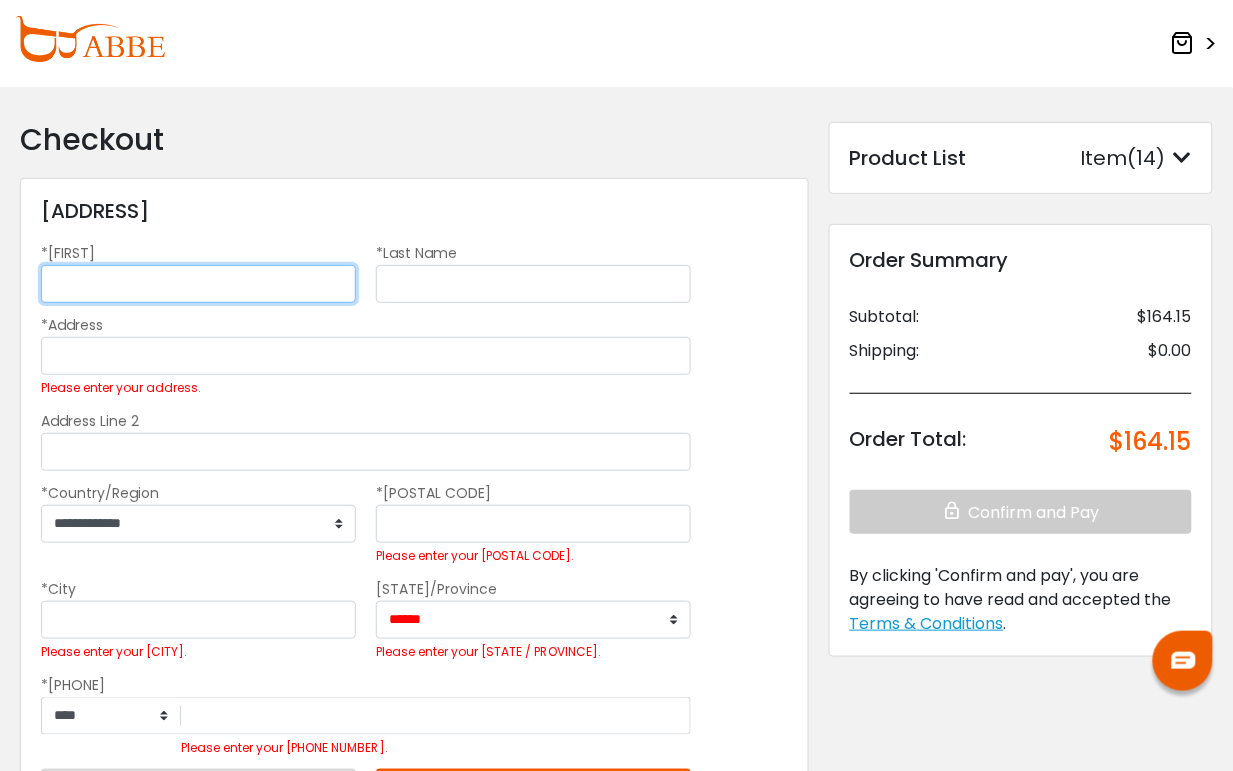 click on "*First Name" at bounding box center (198, 284) 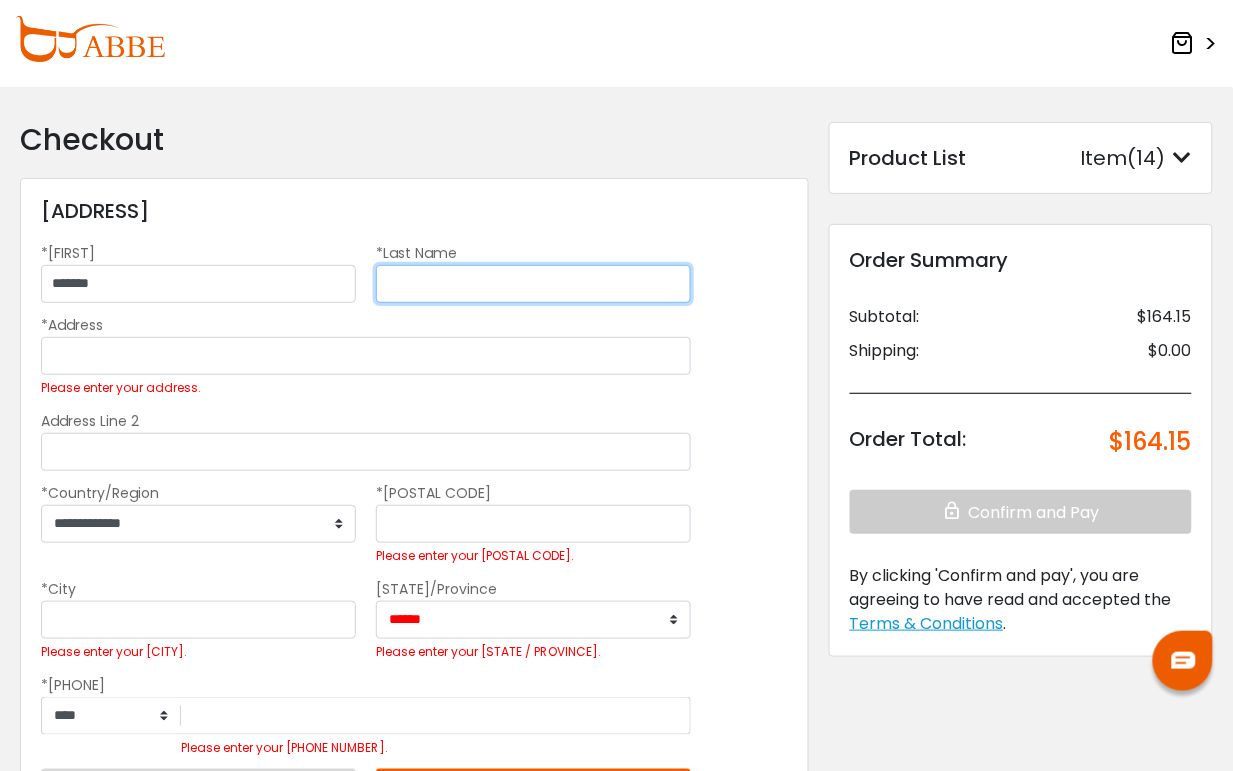 type on "******" 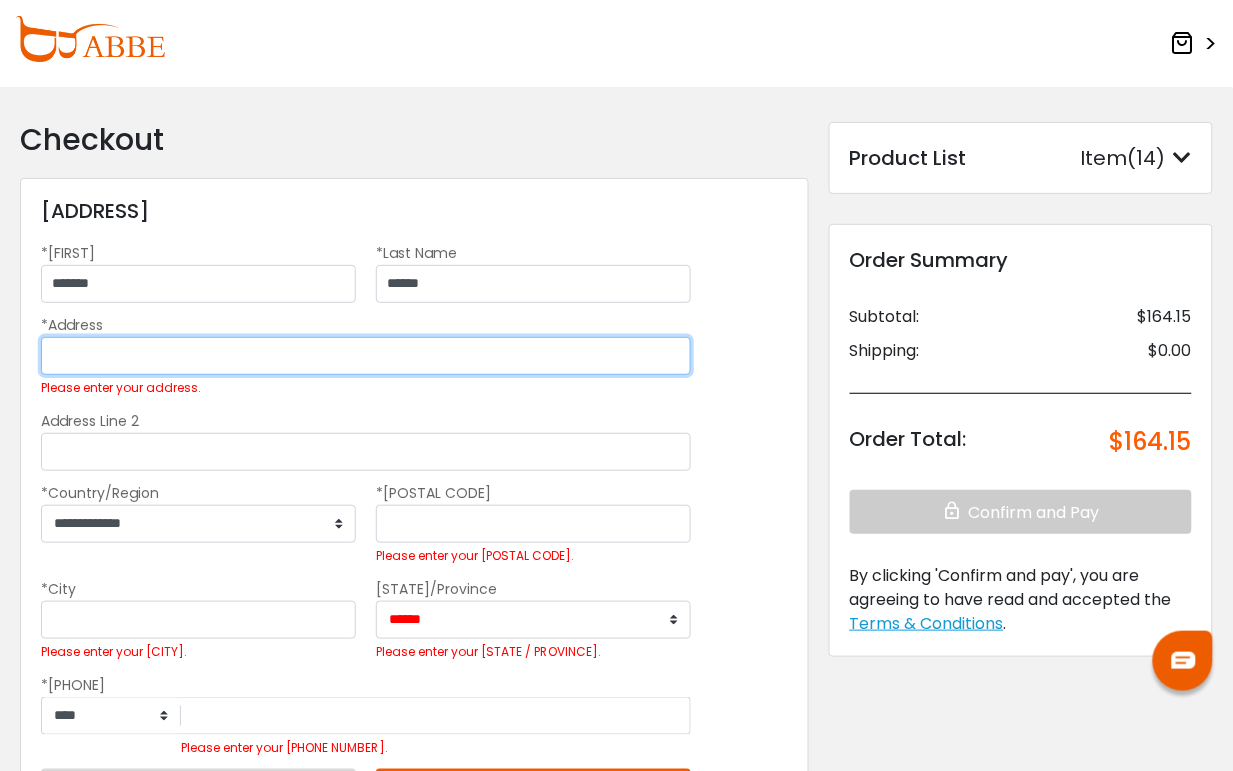 type on "********" 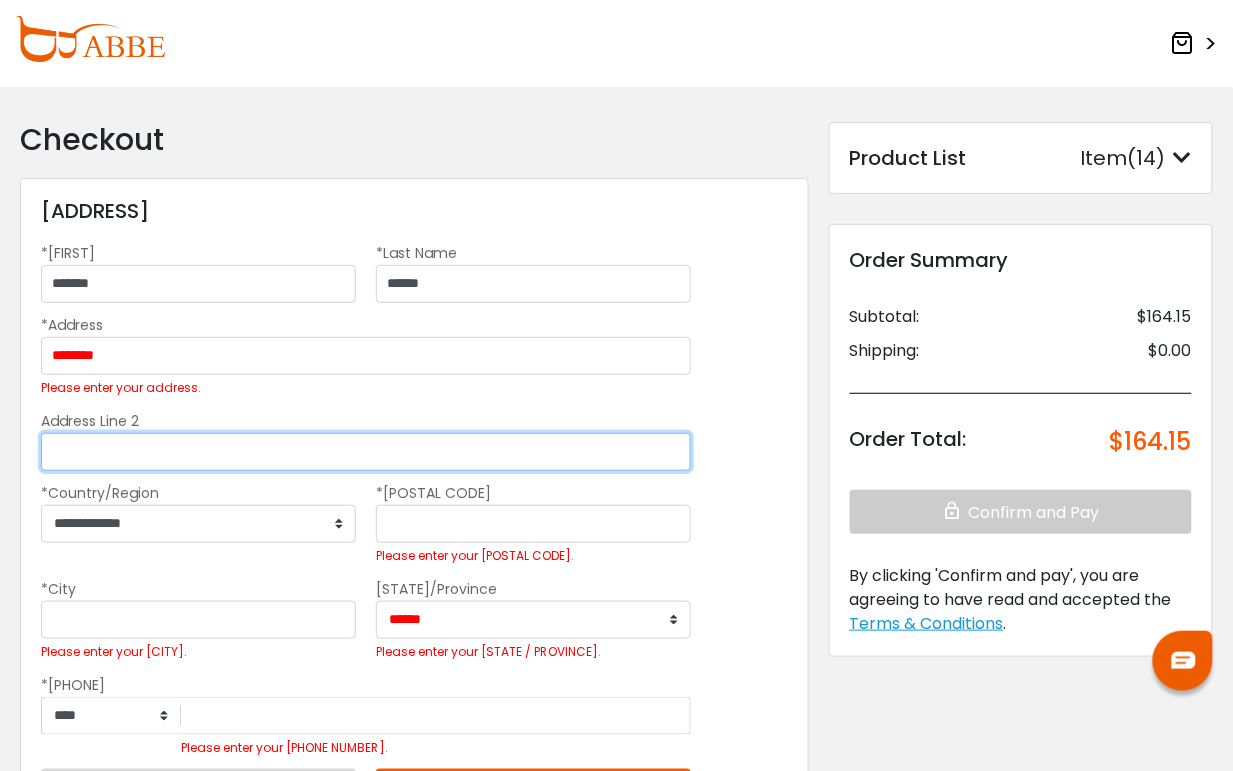 type on "**********" 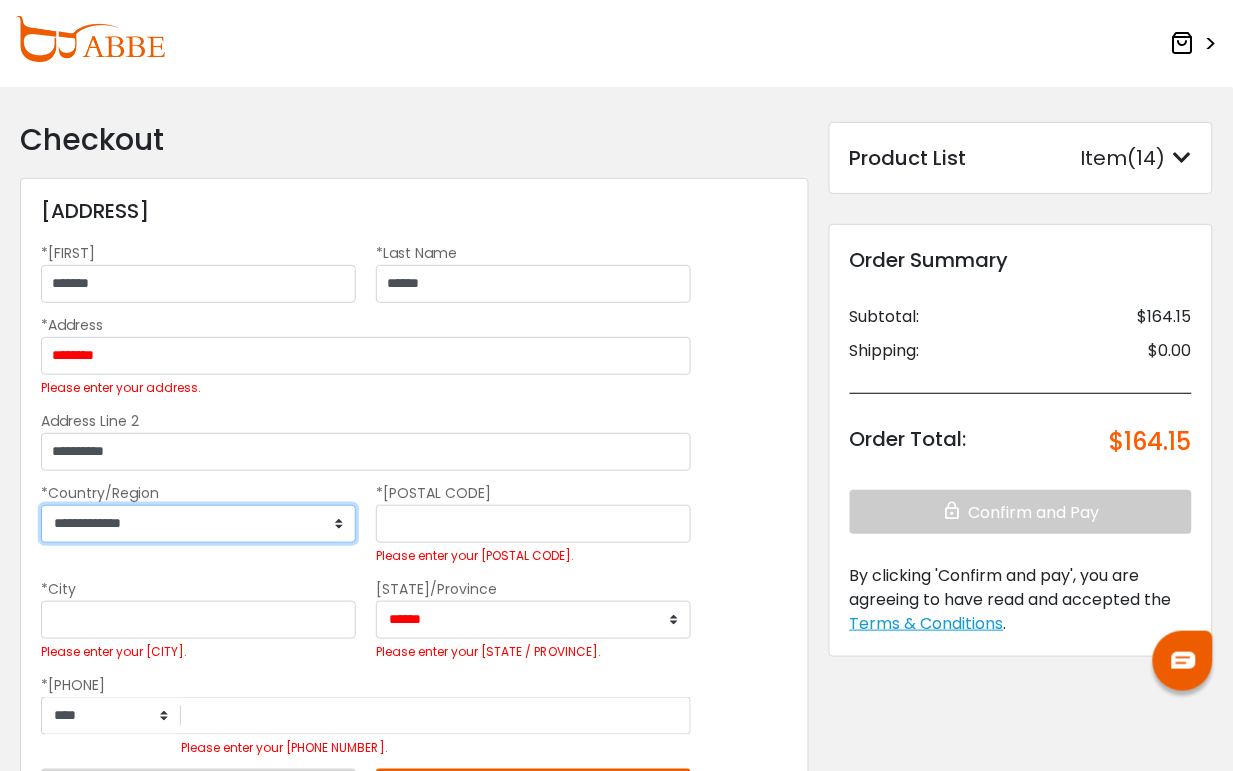 select on "***" 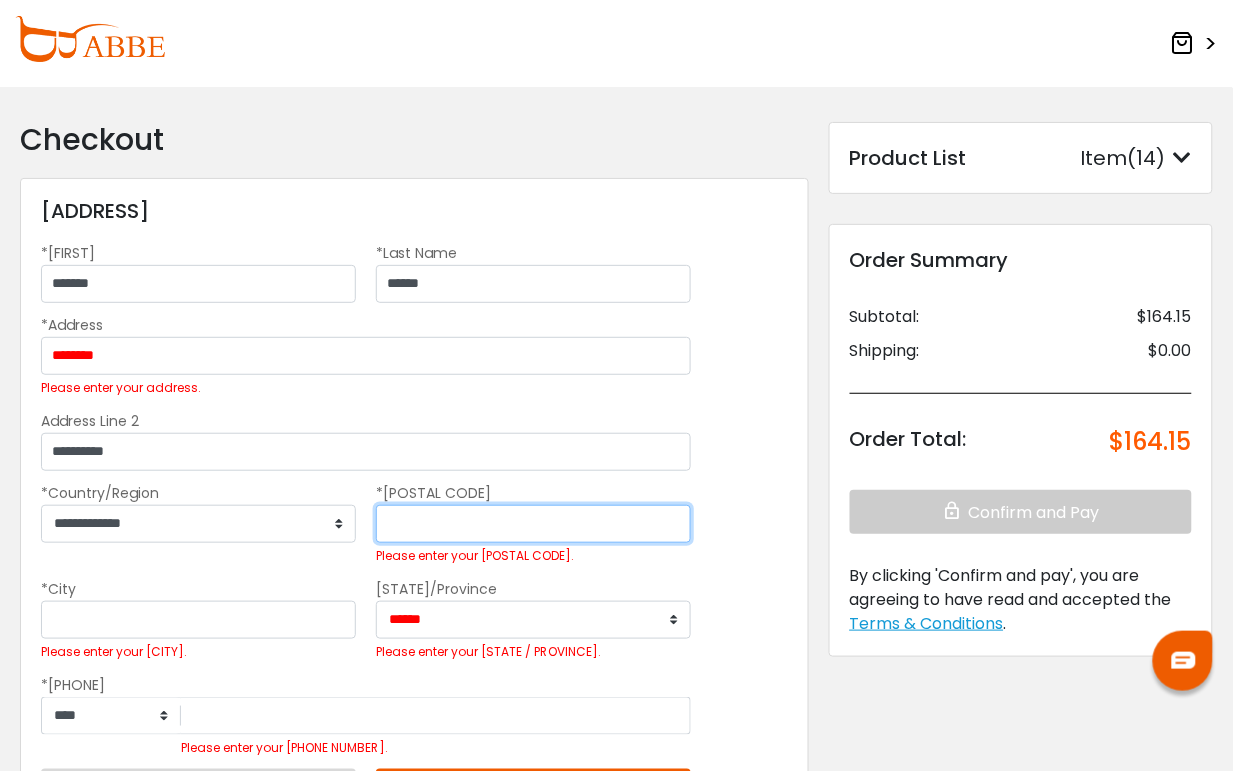 type on "*****" 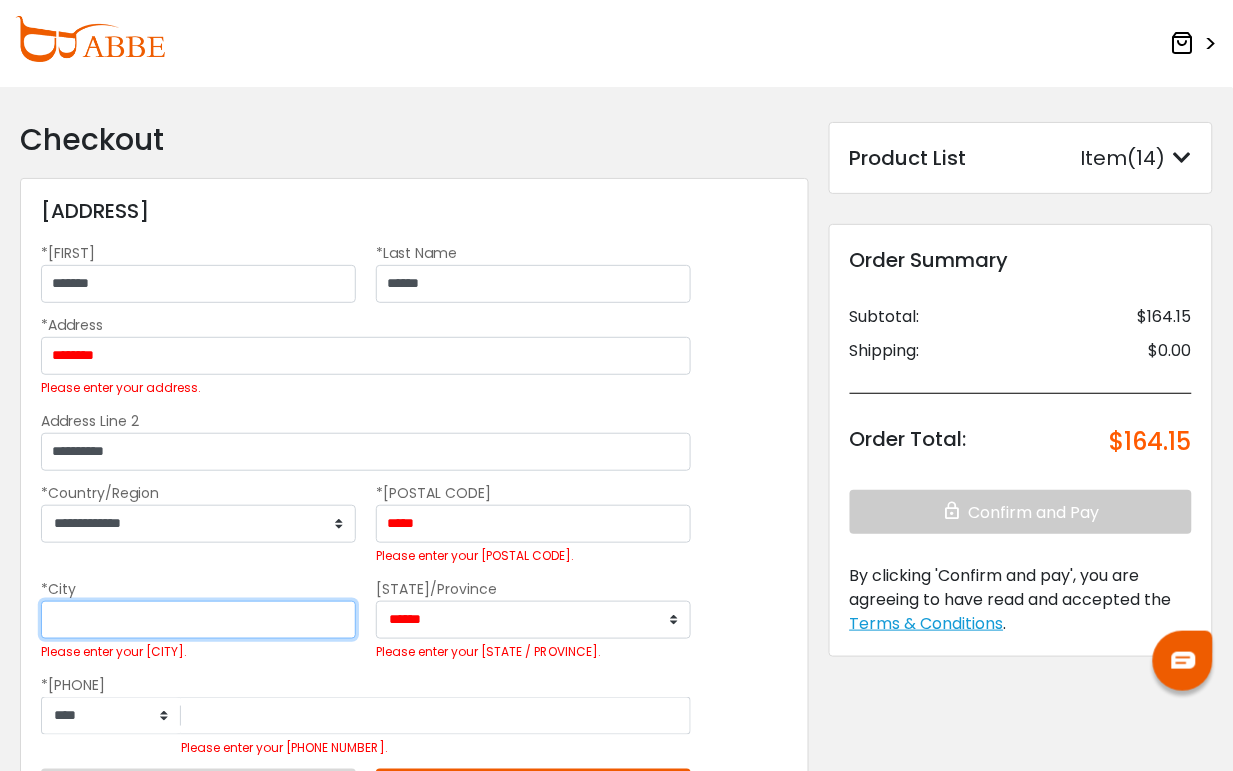 type on "*******" 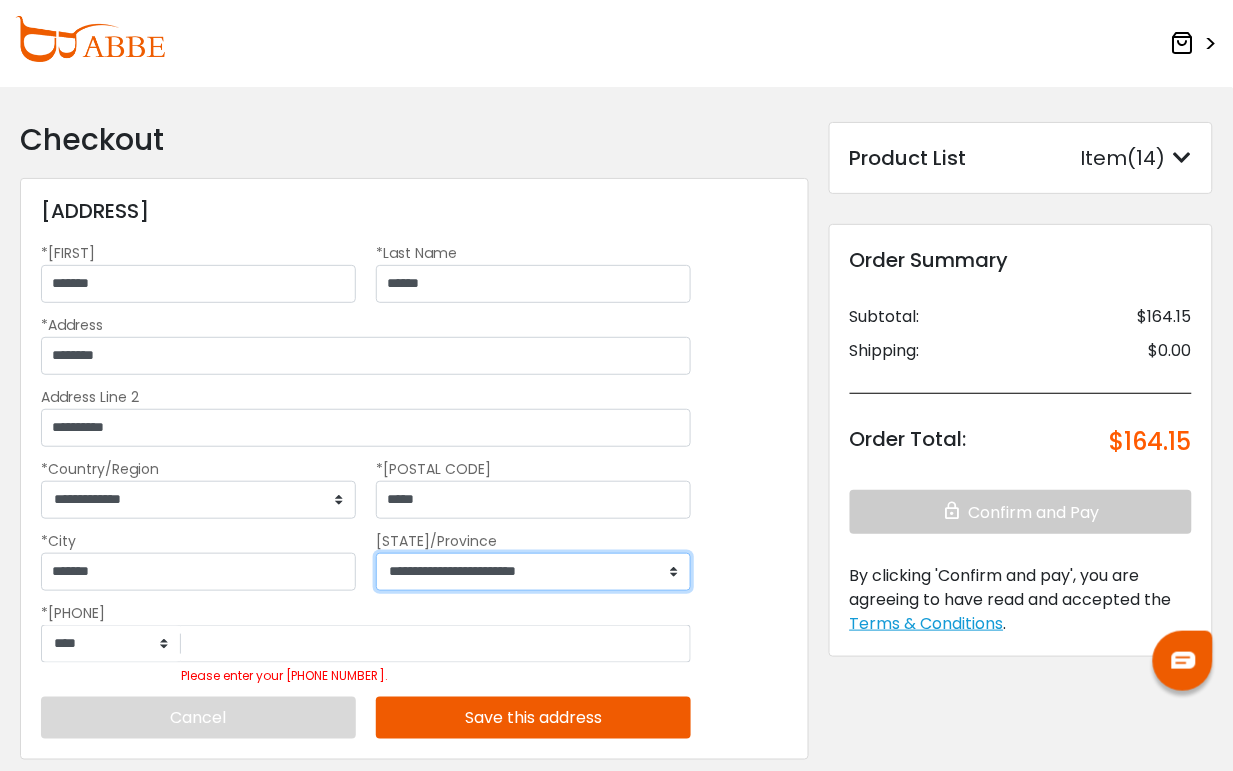 click on "**********" at bounding box center (533, 572) 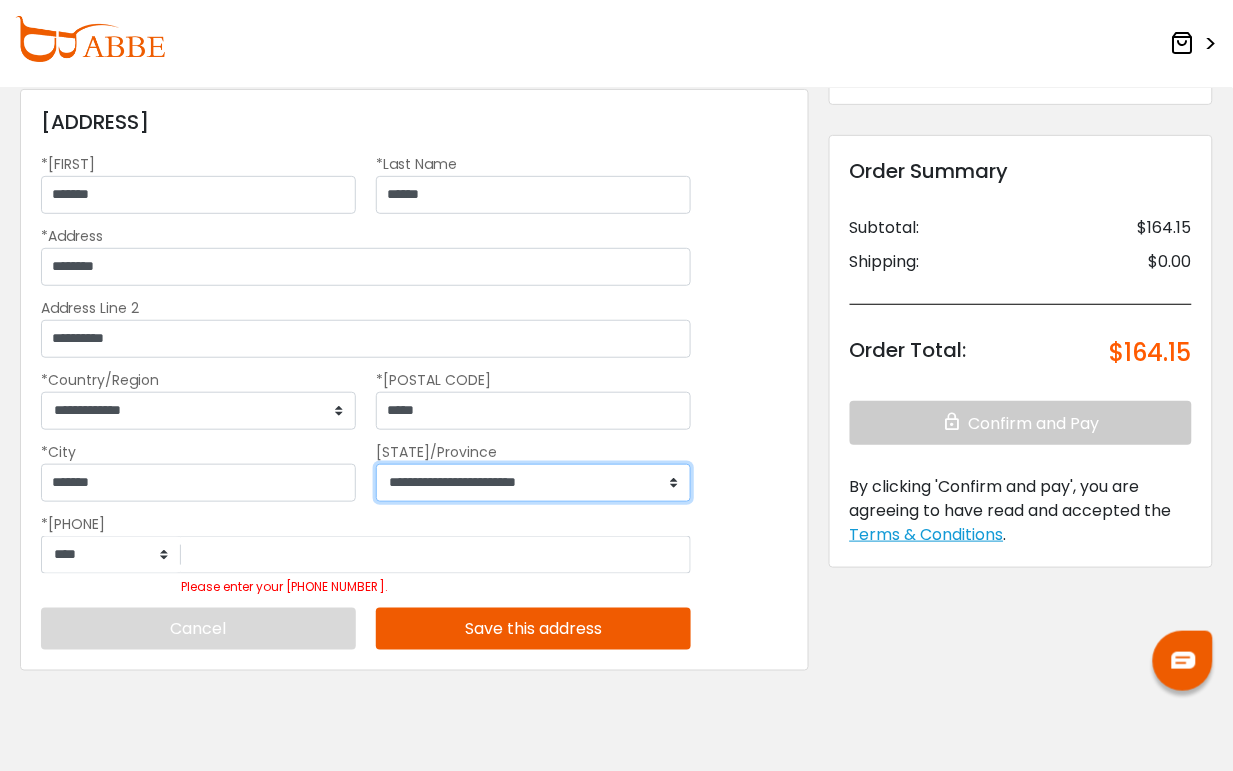 scroll, scrollTop: 152, scrollLeft: 0, axis: vertical 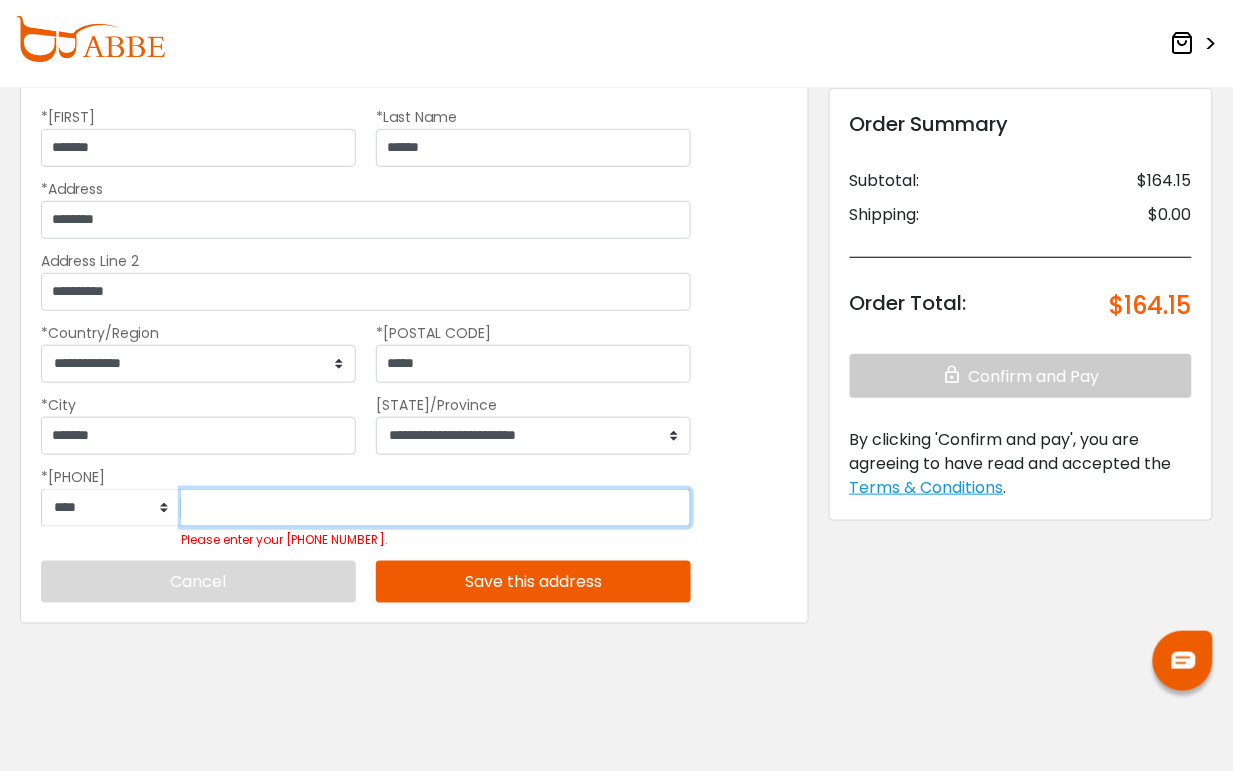 click on "Please enter your phone number." at bounding box center [436, 508] 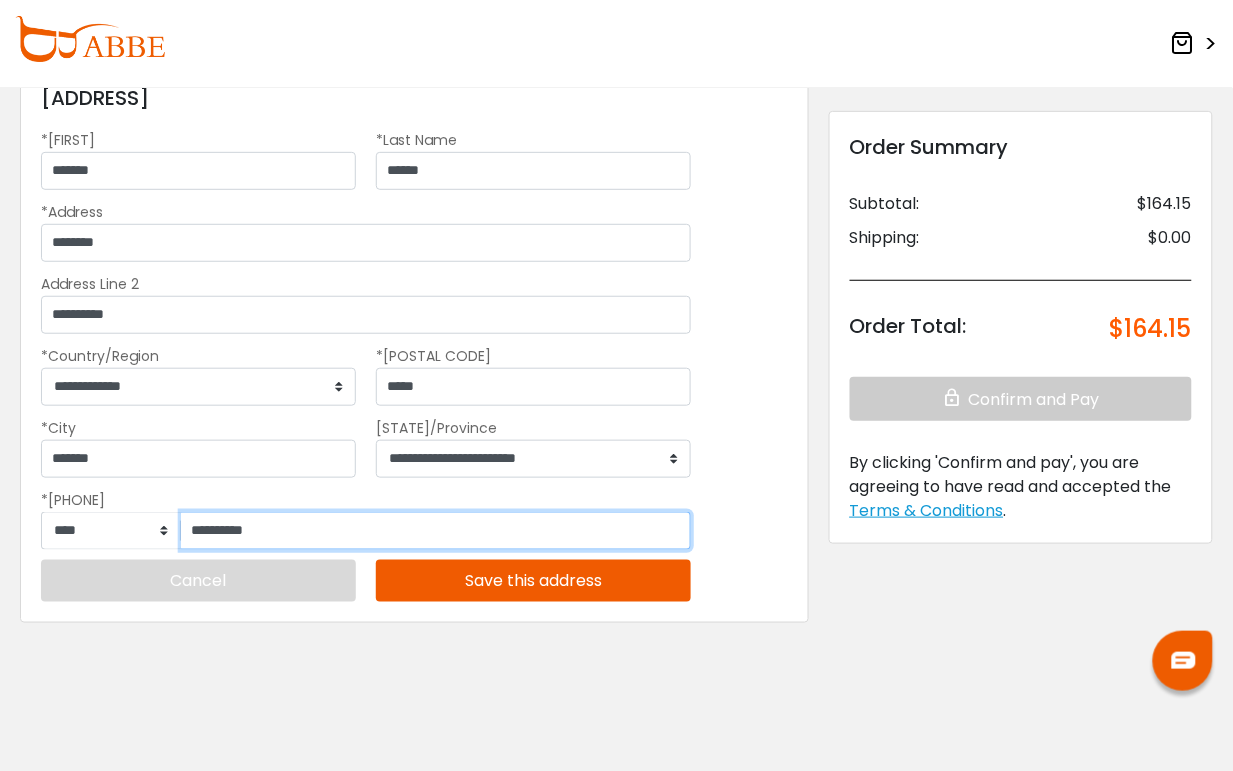 scroll, scrollTop: 130, scrollLeft: 0, axis: vertical 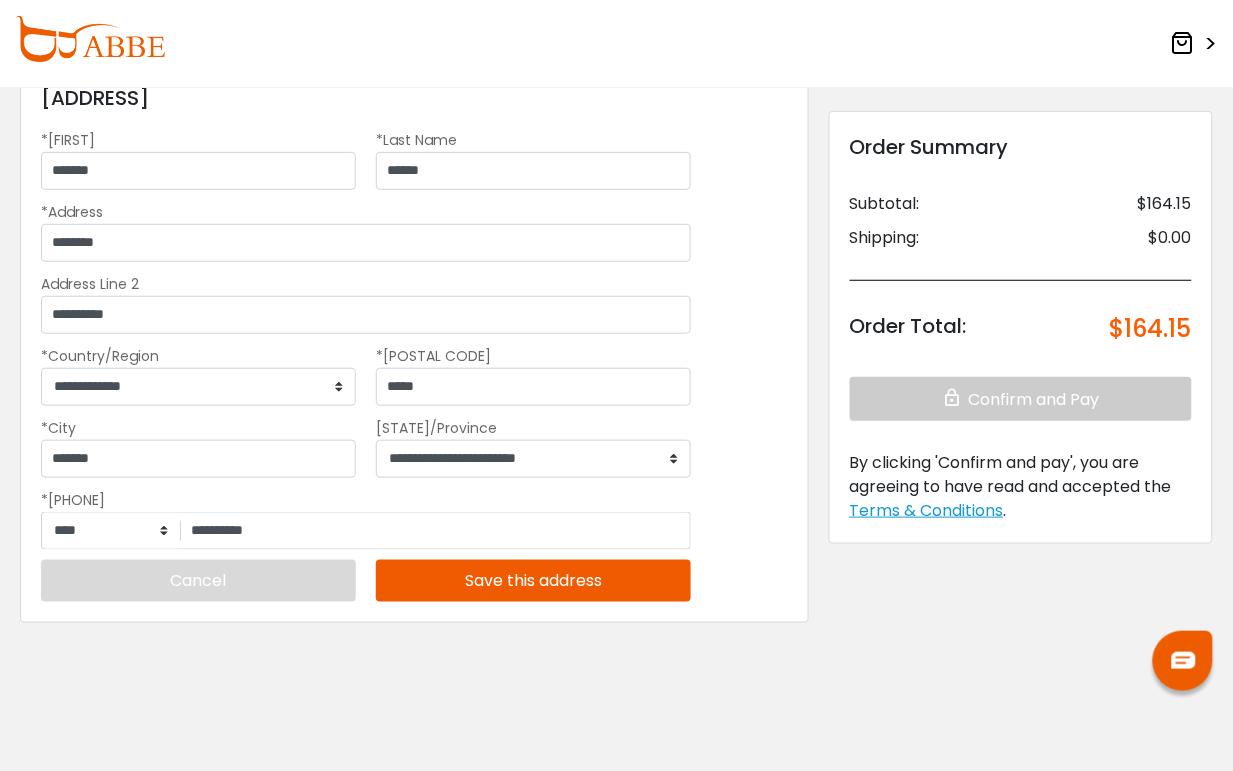 click on "Save this address" at bounding box center (533, 581) 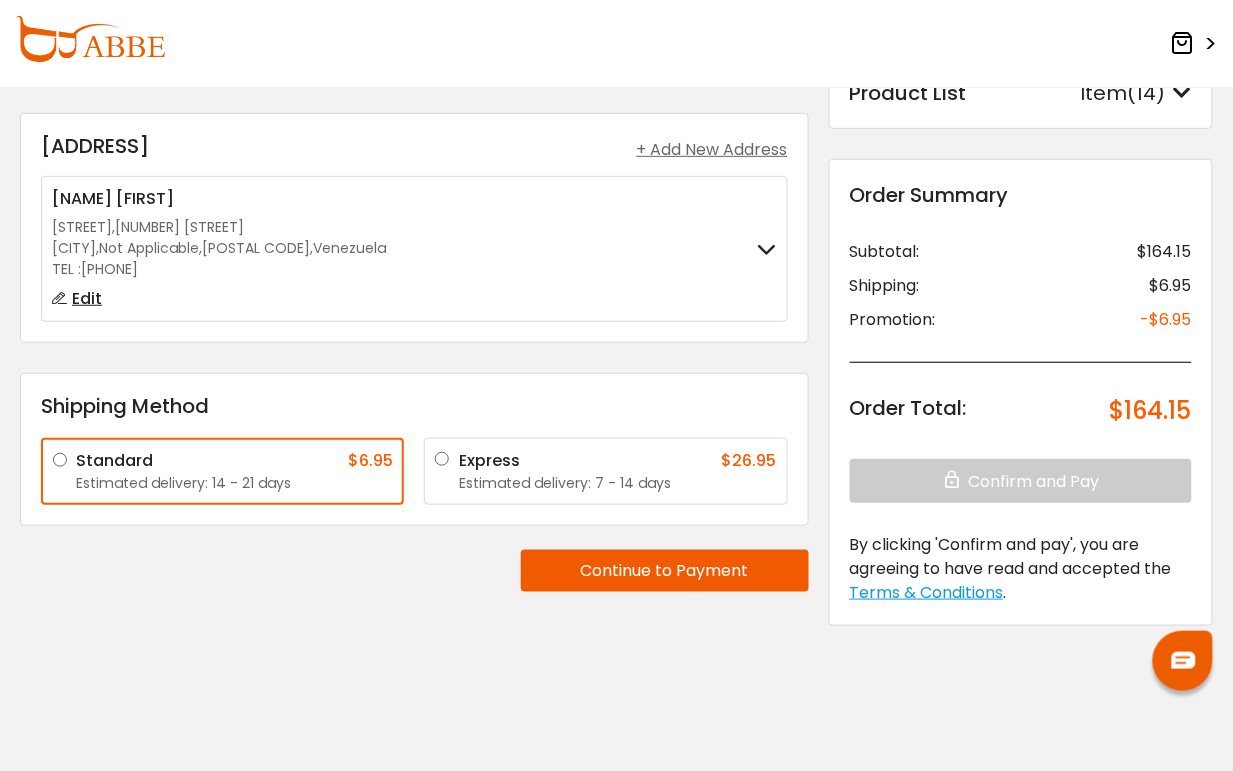 click on "Continue to Payment" at bounding box center [665, 571] 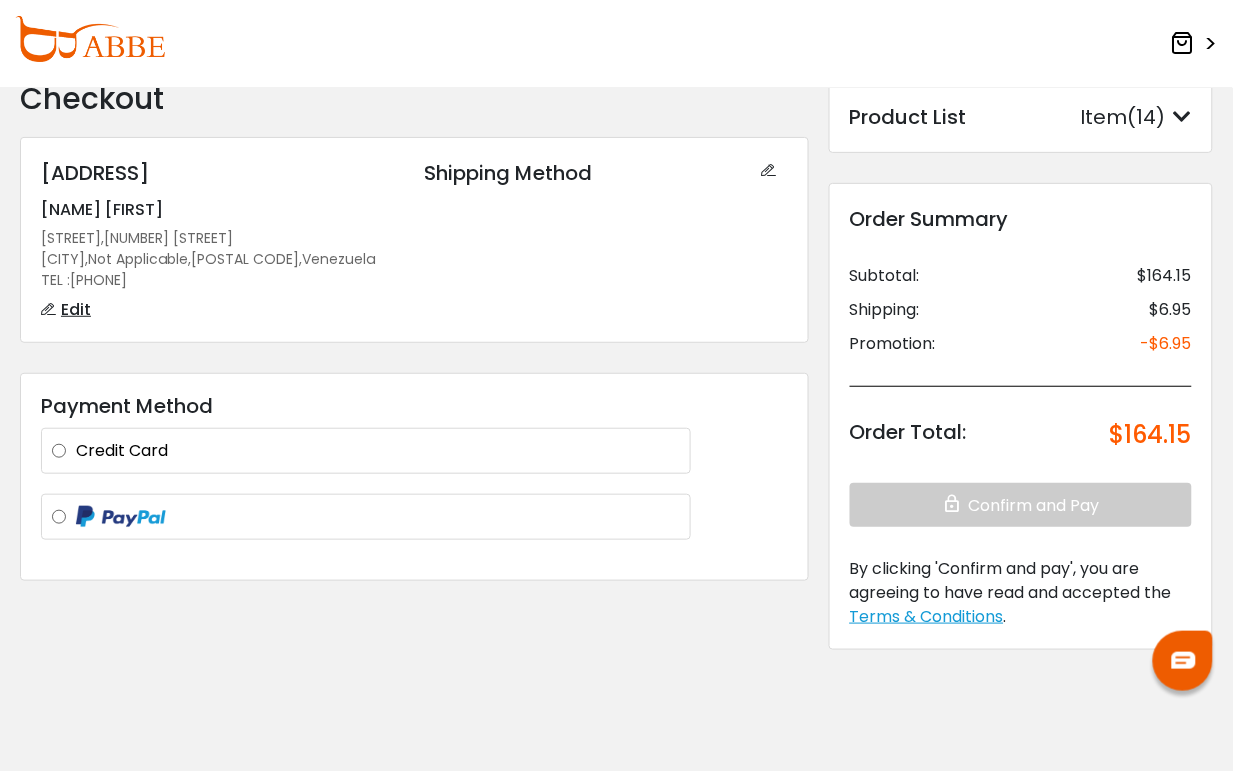 scroll, scrollTop: 0, scrollLeft: 0, axis: both 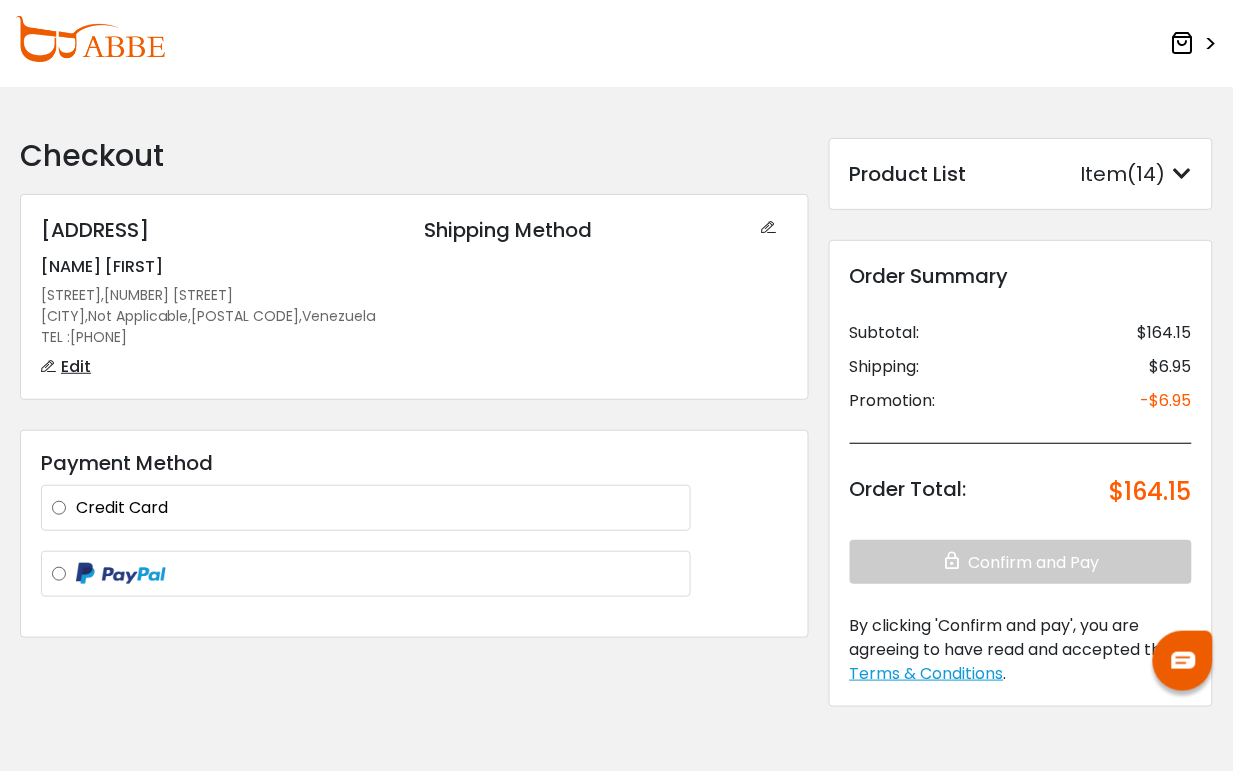 click on "Product List
Item(14)
Product List
×
Laya
Brown Large
single vision
Qty: 6
$155.70
Translucent" at bounding box center [1021, 174] 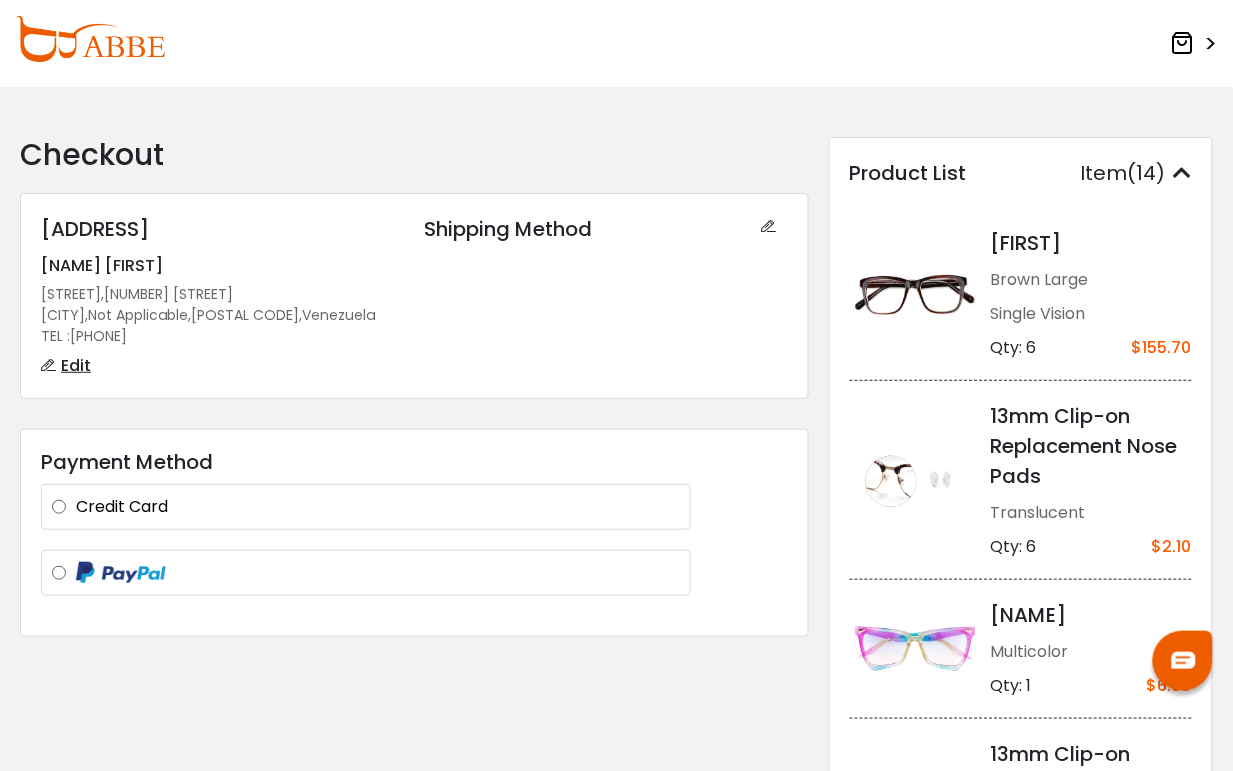 scroll, scrollTop: 0, scrollLeft: 0, axis: both 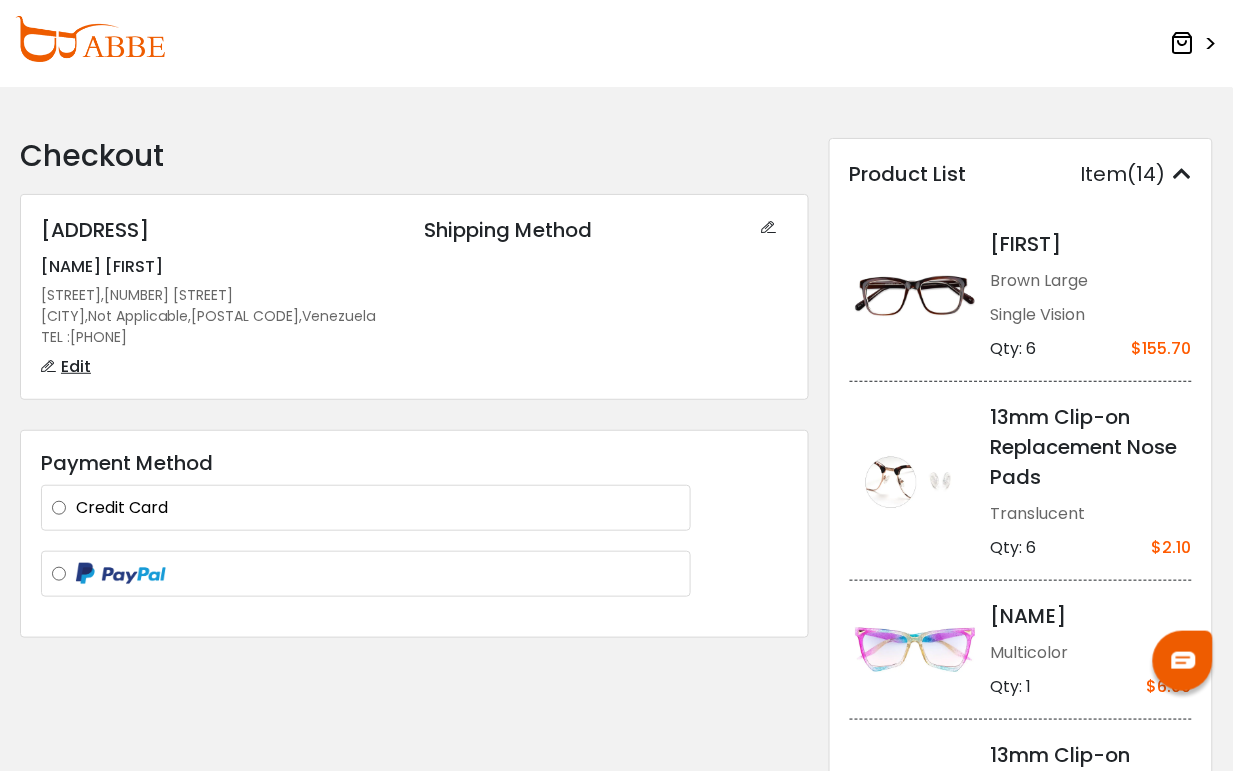 click at bounding box center [1183, 43] 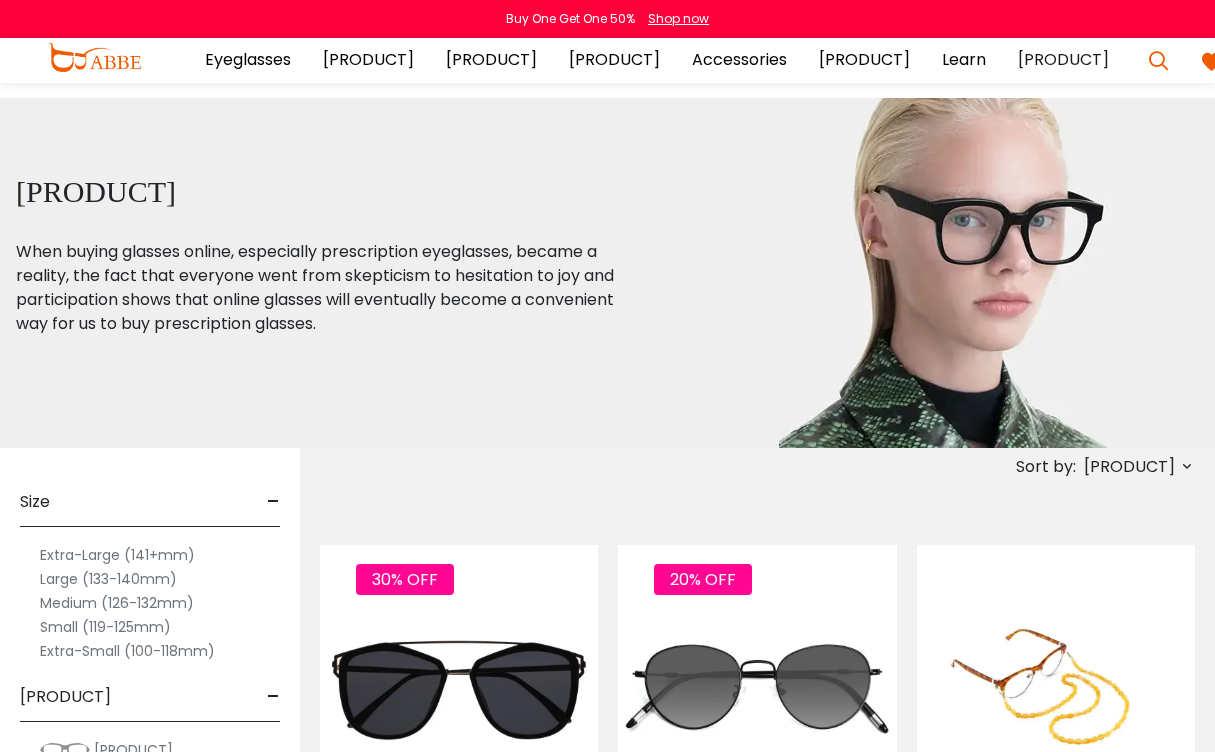 scroll, scrollTop: 0, scrollLeft: 0, axis: both 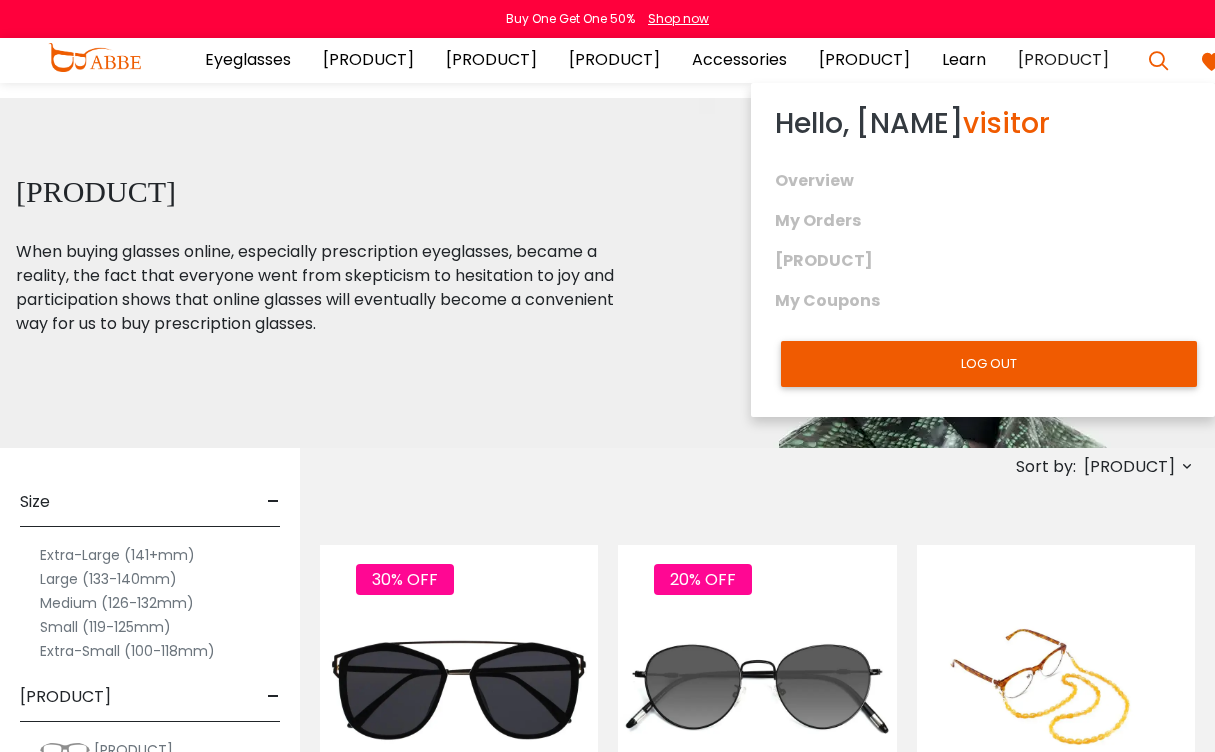 click at bounding box center (1265, 63) 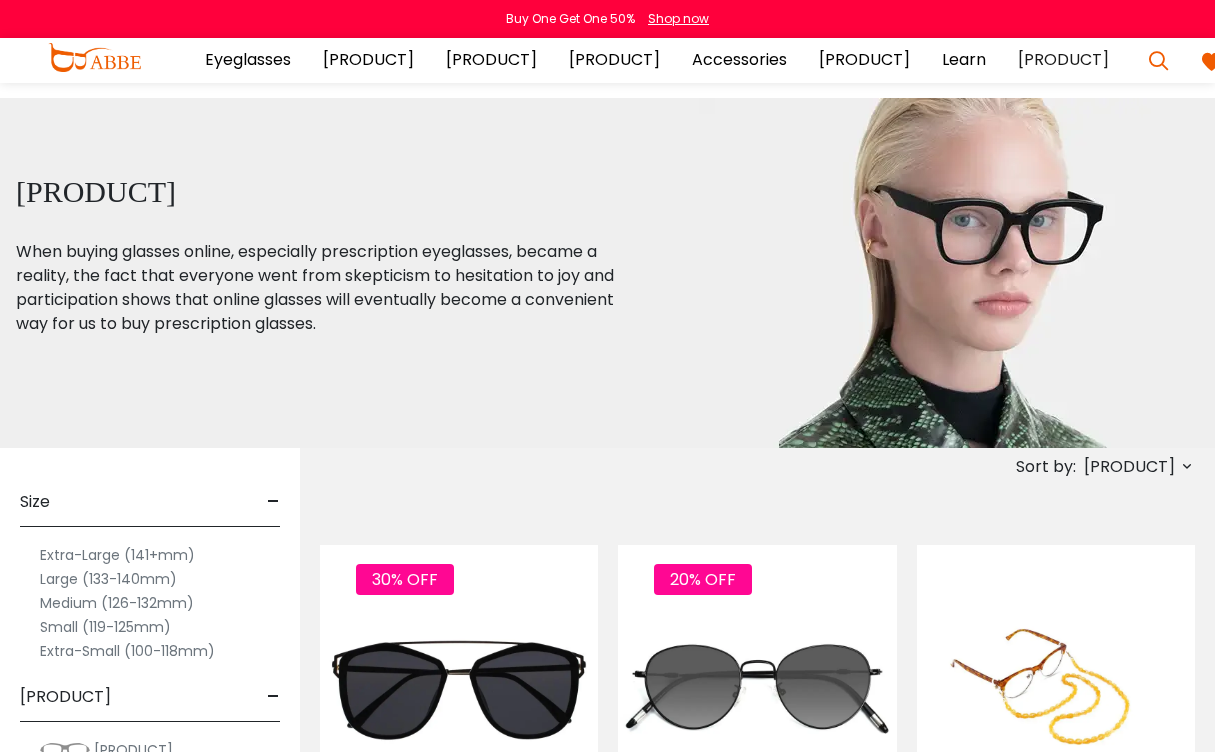 click at bounding box center [1265, 63] 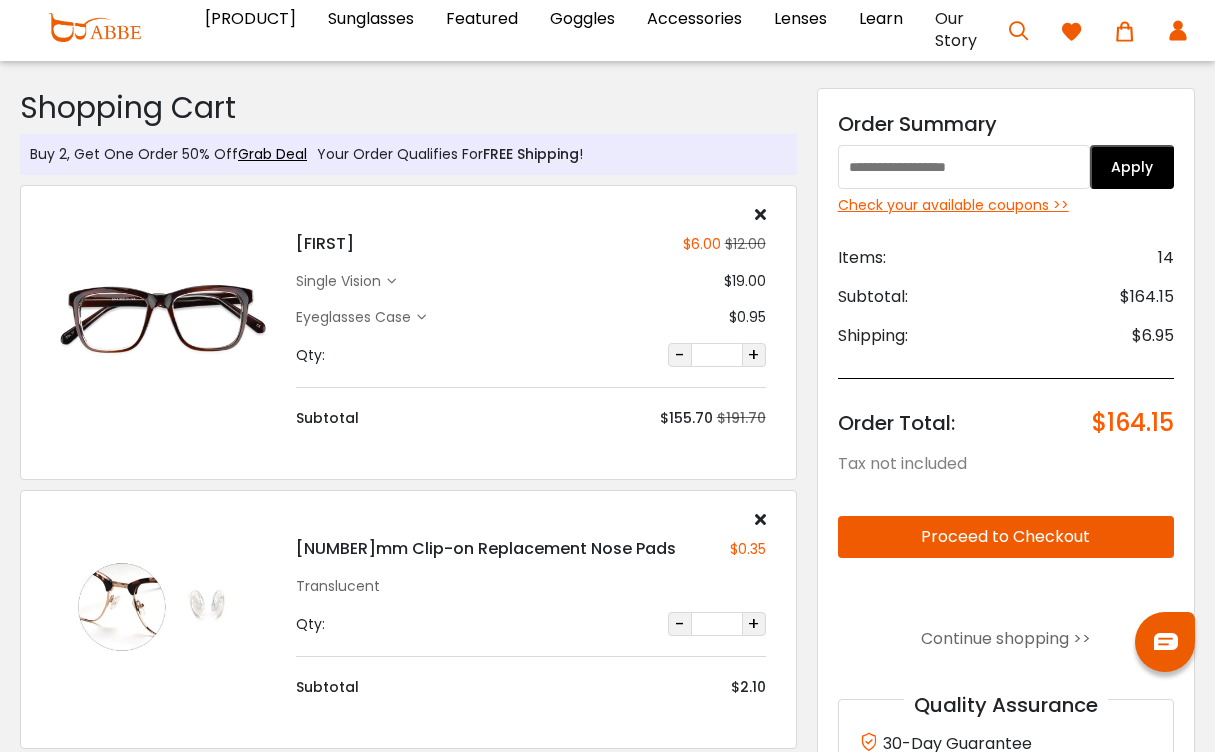 scroll, scrollTop: 0, scrollLeft: 0, axis: both 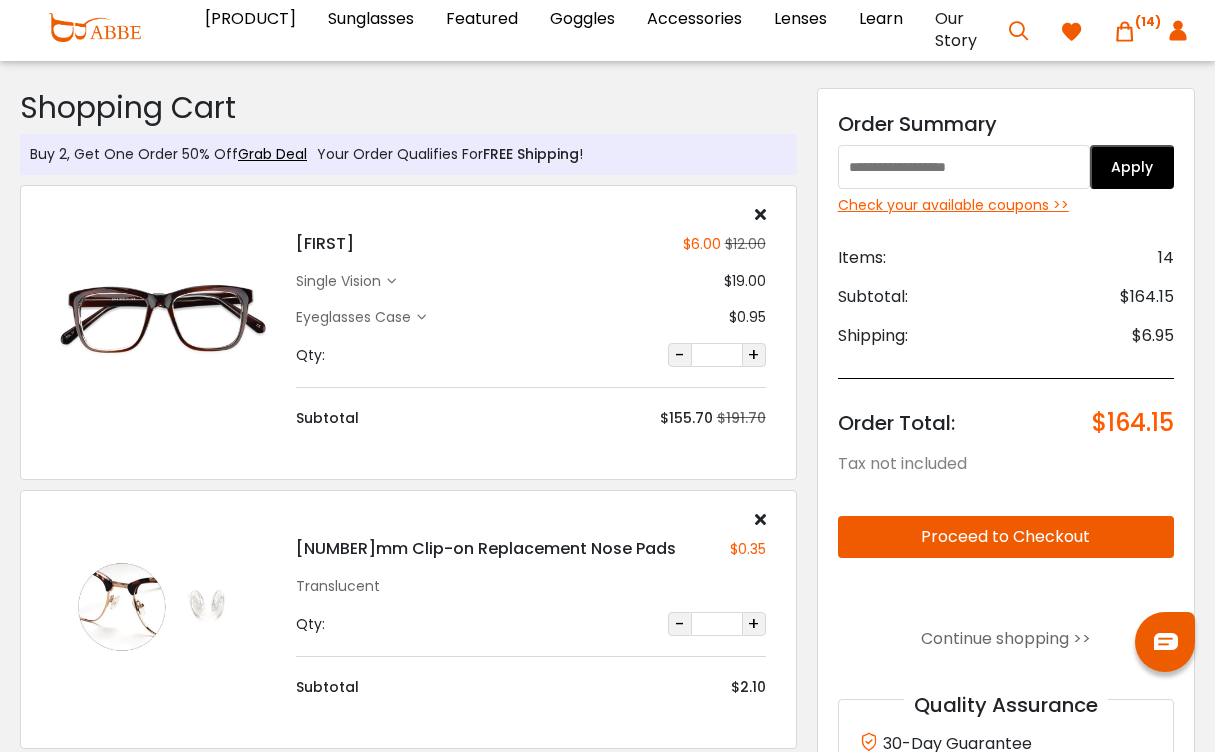 paste on "*******" 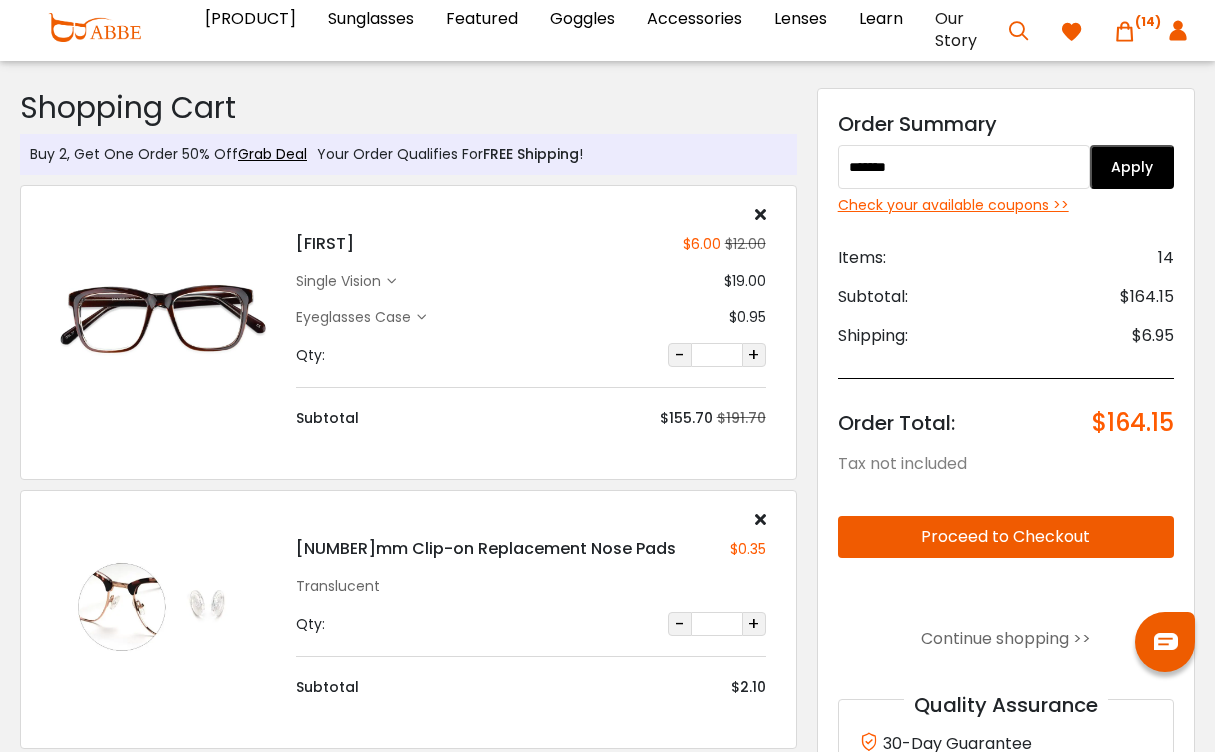 type on "*******" 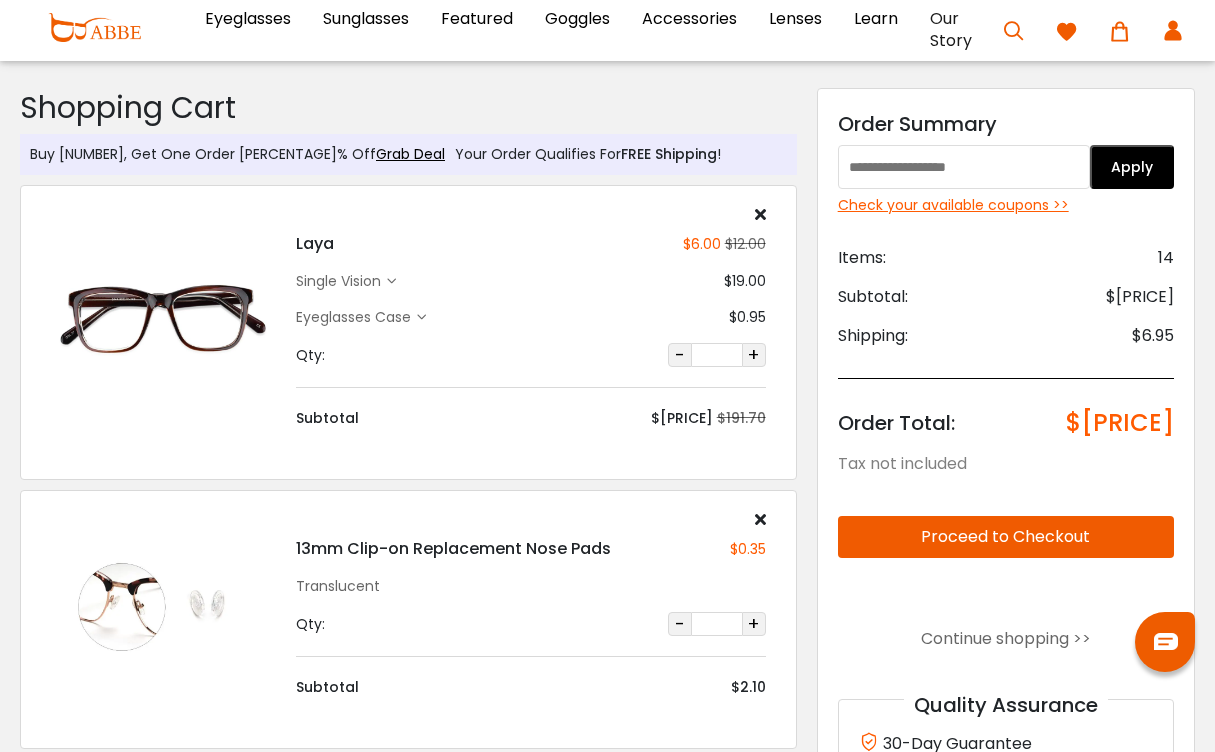 scroll, scrollTop: 0, scrollLeft: 0, axis: both 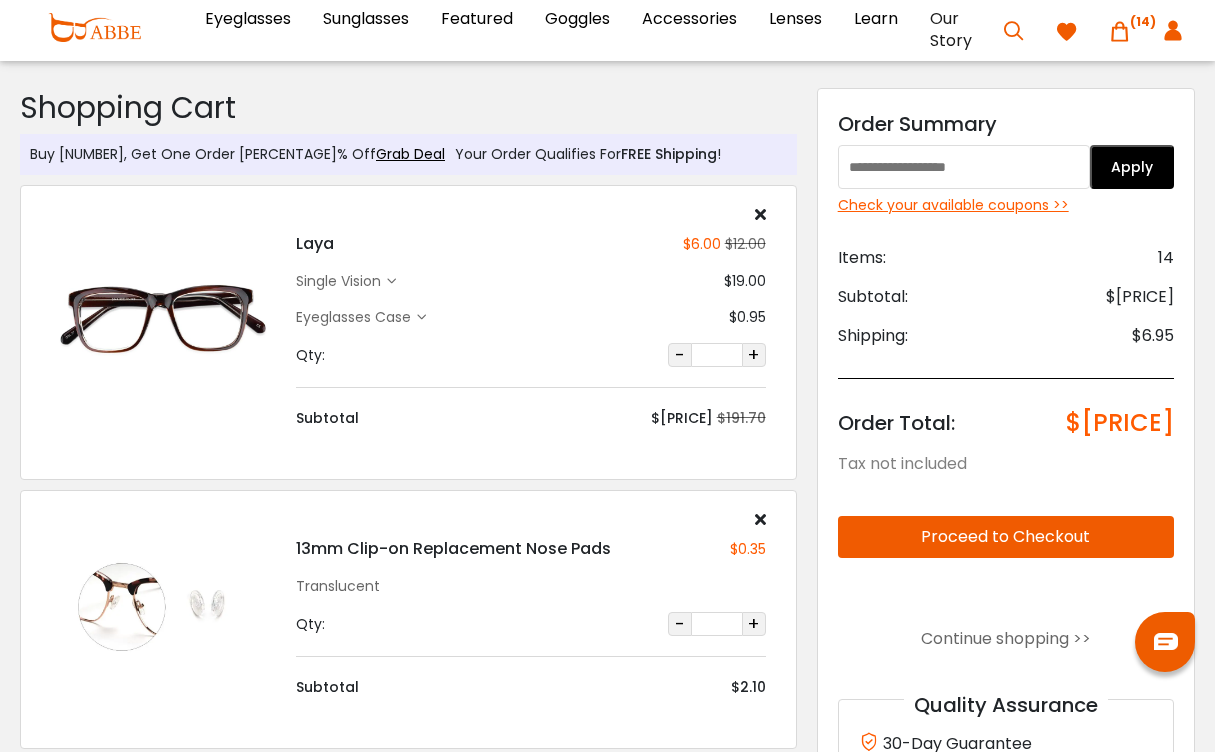 click at bounding box center (964, 167) 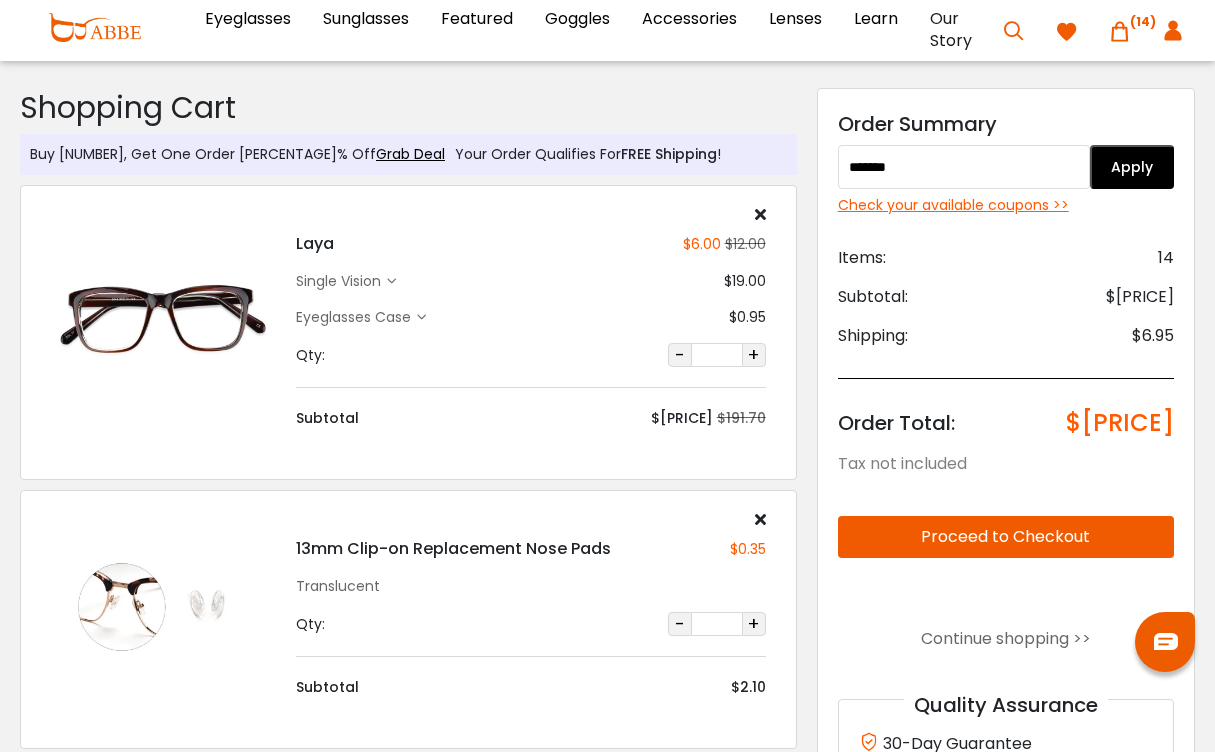 type on "*******" 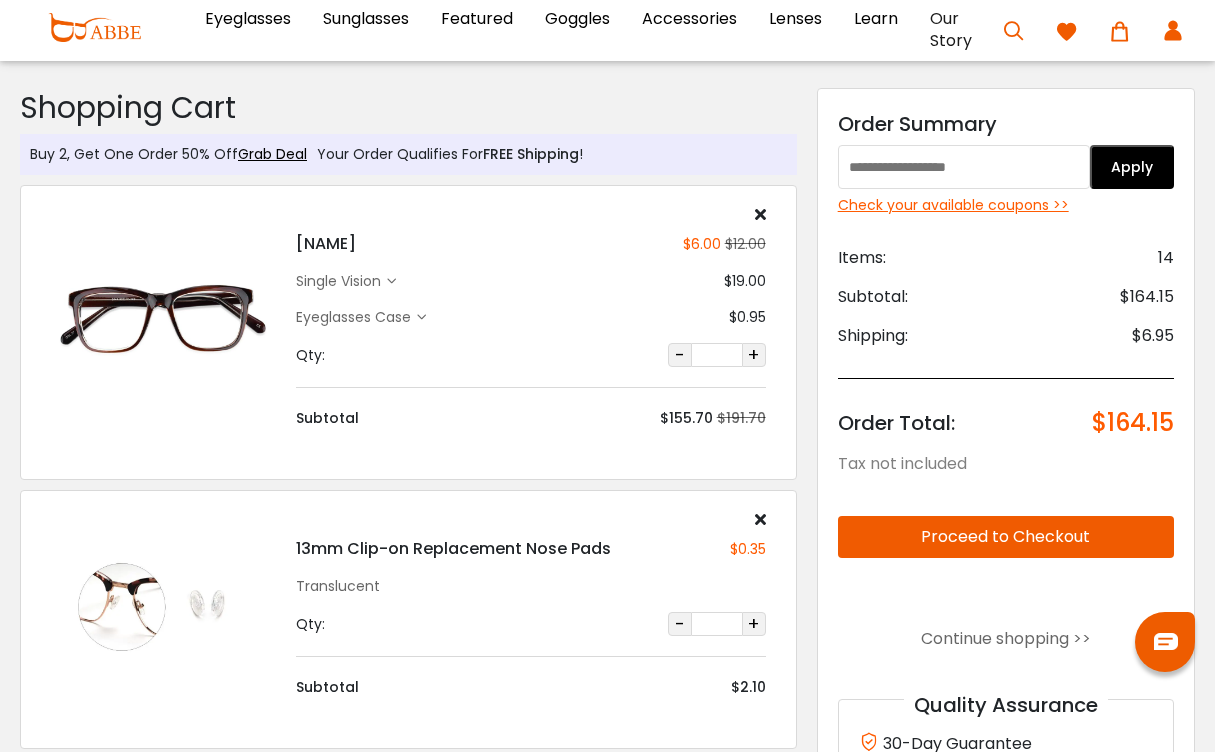 scroll, scrollTop: 0, scrollLeft: 0, axis: both 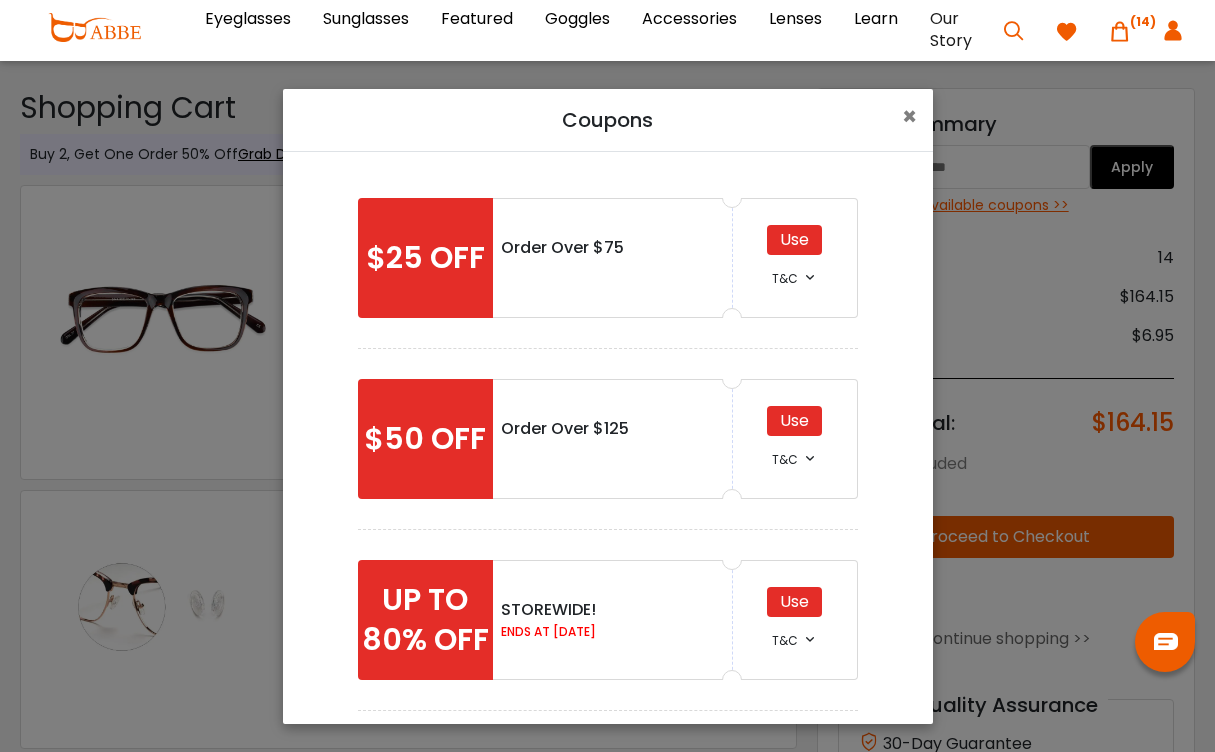 click on "Coupons
×
$25 OFF
Order Over $75
Use
T&C
*• Order Amount Over $75.
*• Offer not includes shipping.
*• Cannot be combined with any other coupons.
$50 OFF
Order Over $125
Use
T&C
UP TO 80% OFF
T&C" at bounding box center (607, 376) 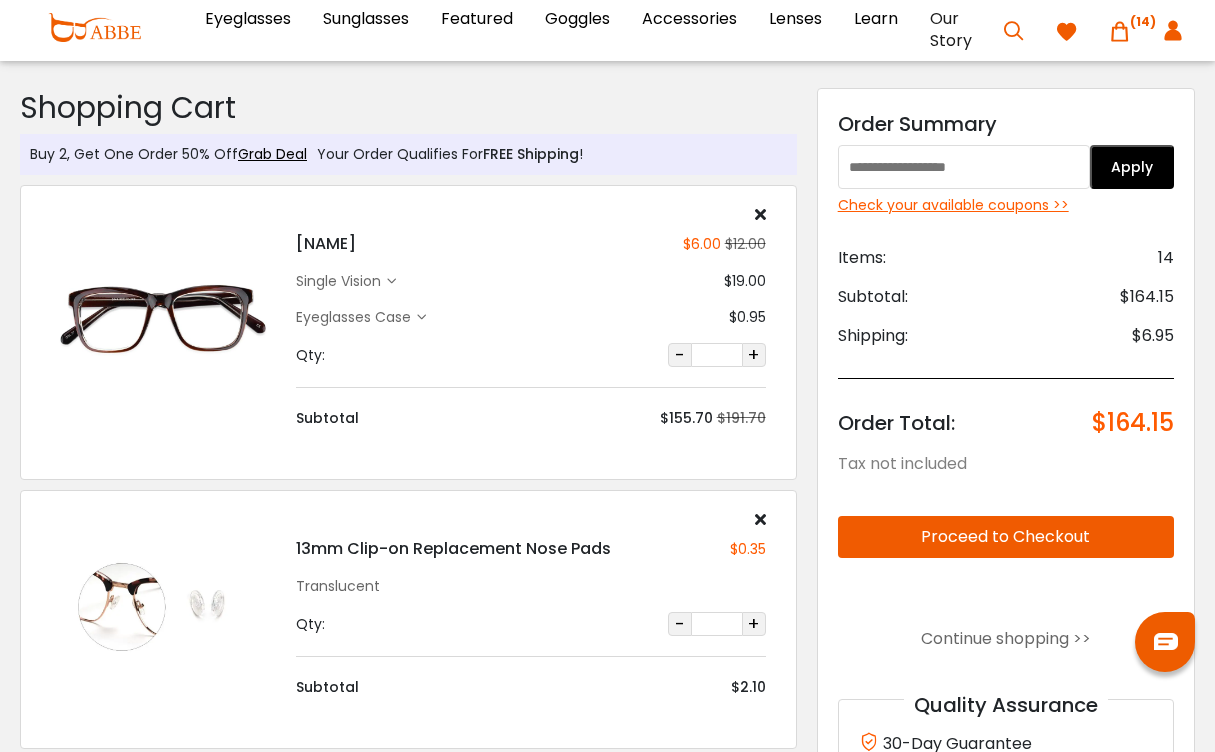 click at bounding box center (964, 167) 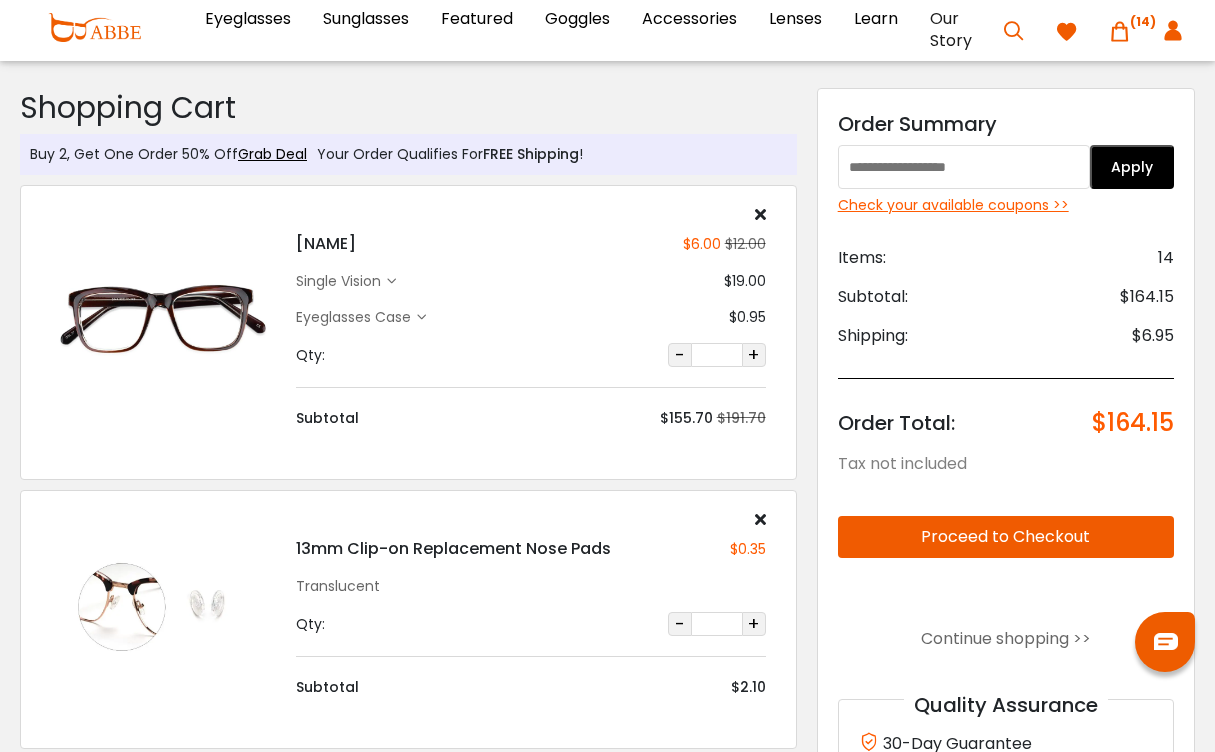 paste on "*******" 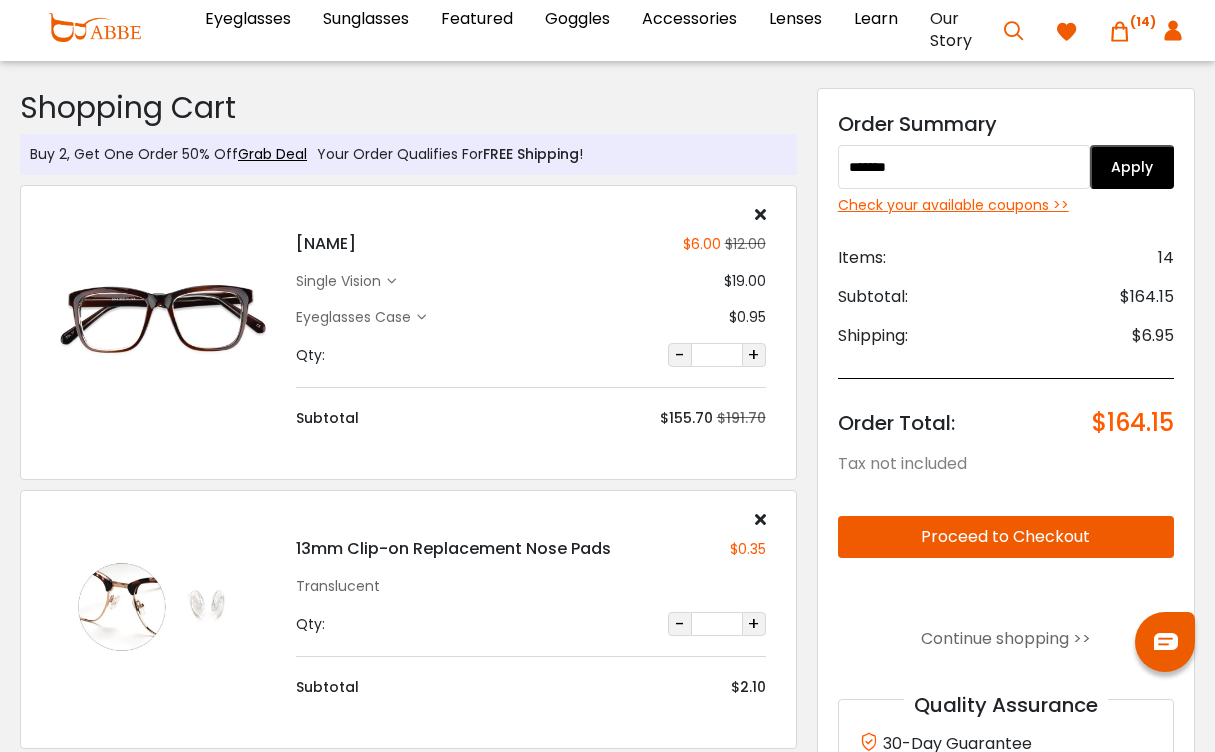 type on "*******" 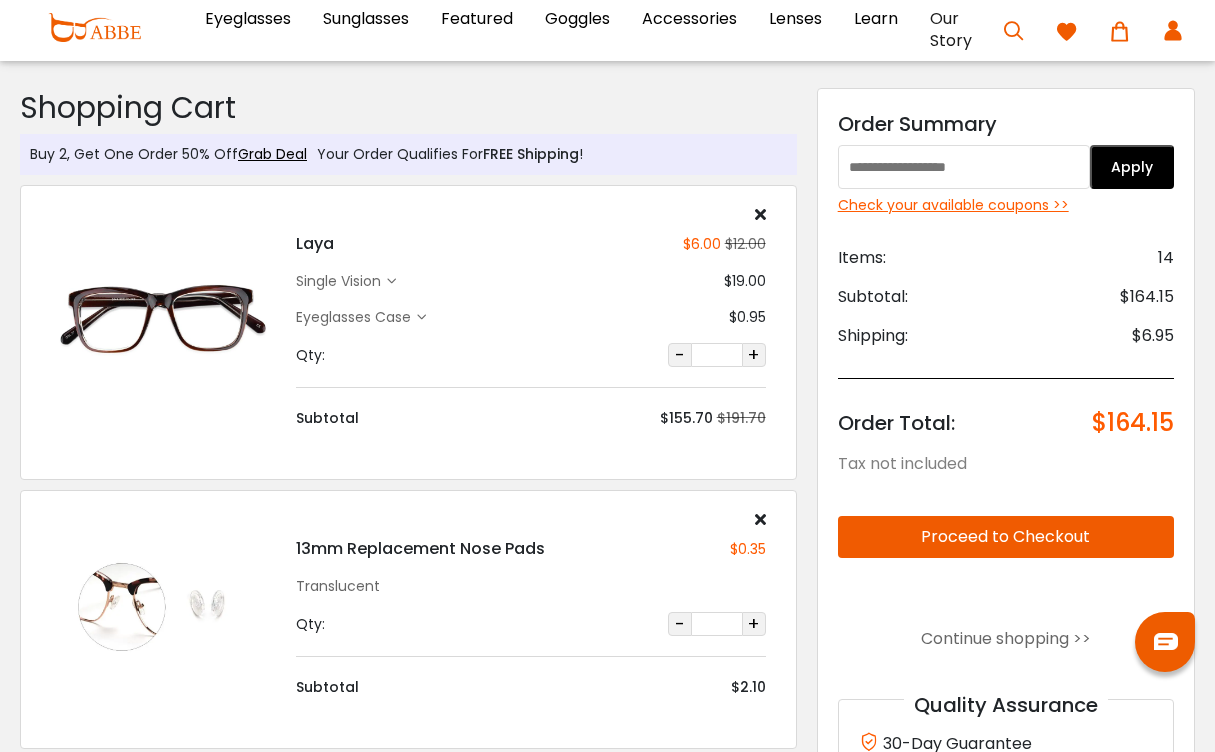 scroll, scrollTop: 0, scrollLeft: 0, axis: both 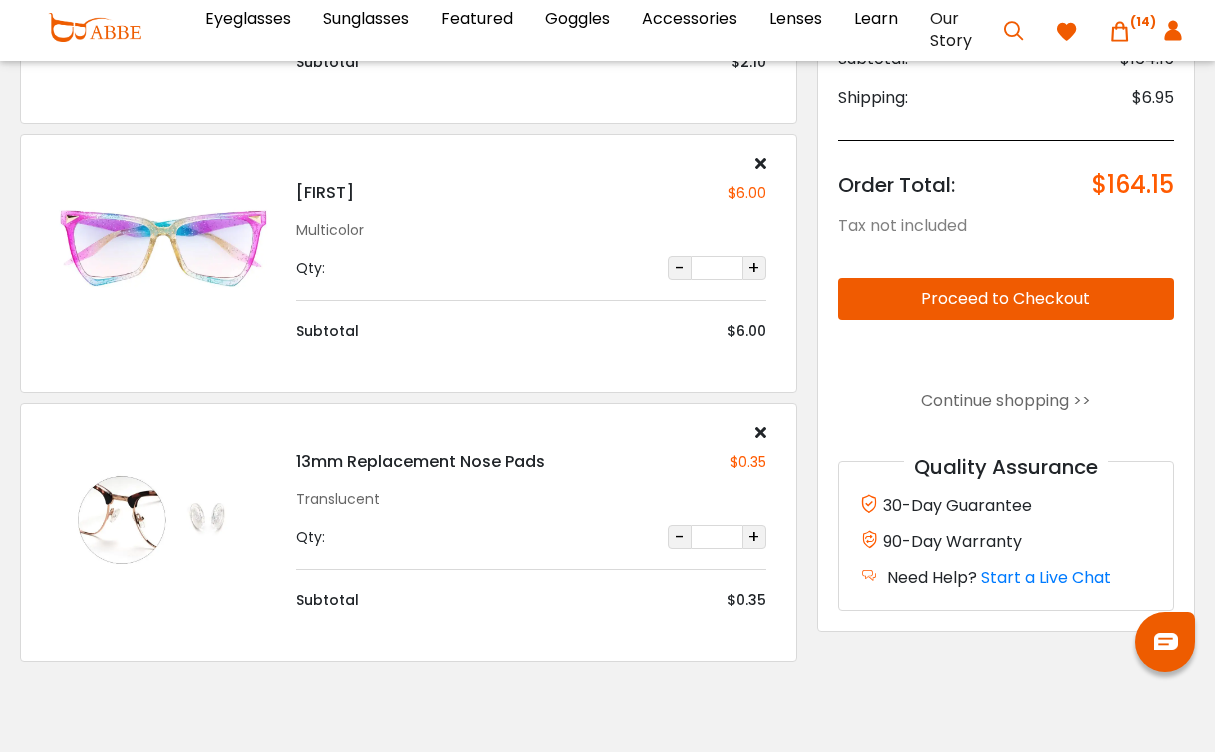 click on "Proceed to Checkout" at bounding box center (1006, 299) 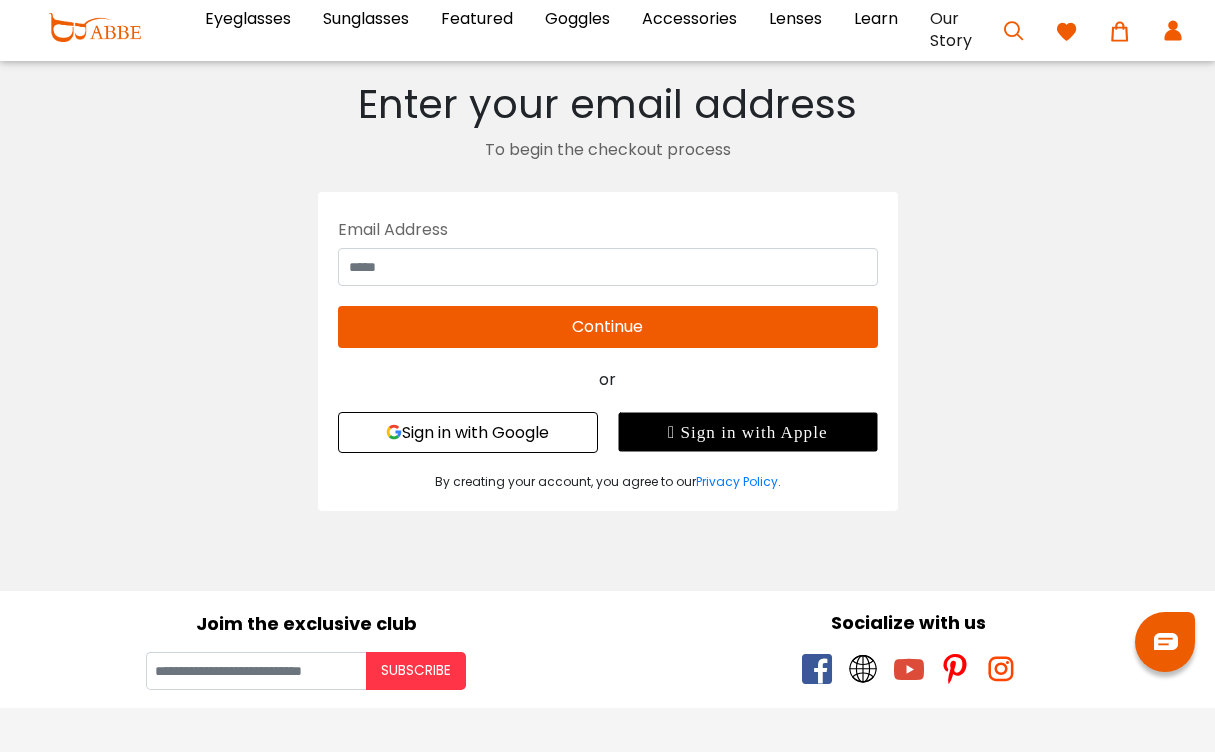 scroll, scrollTop: 0, scrollLeft: 0, axis: both 